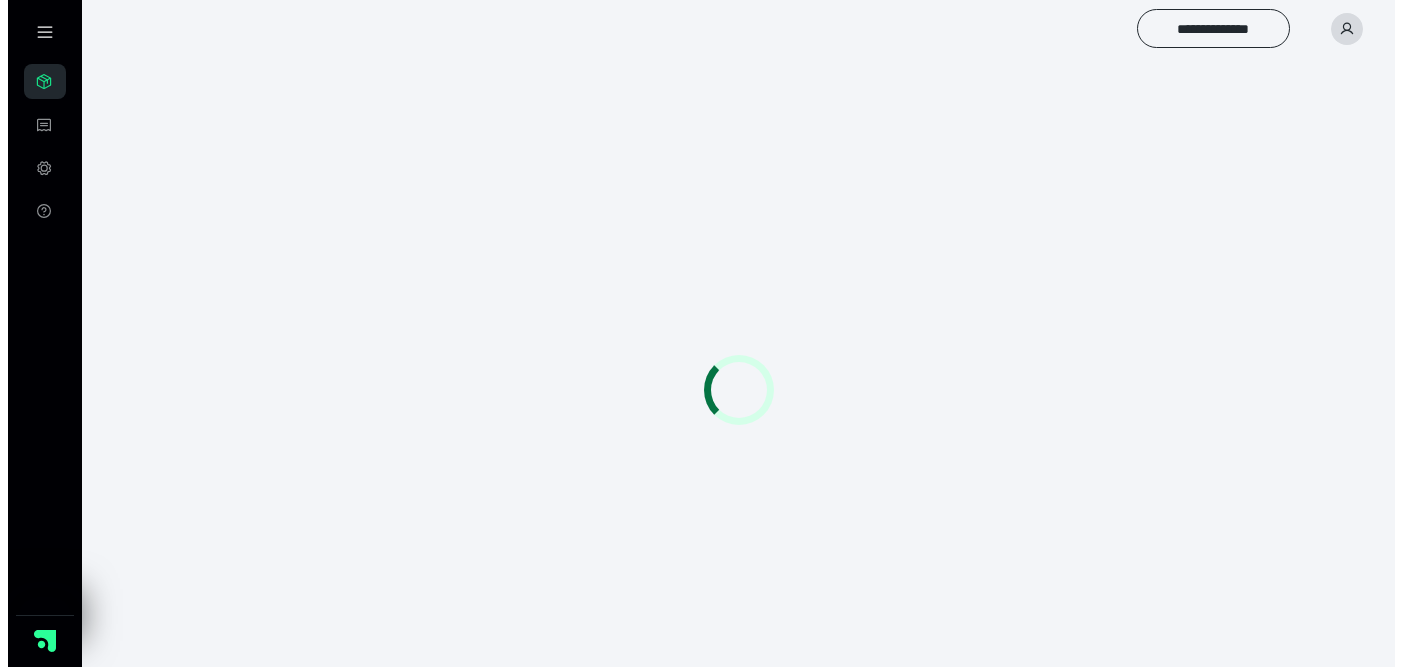 scroll, scrollTop: 0, scrollLeft: 0, axis: both 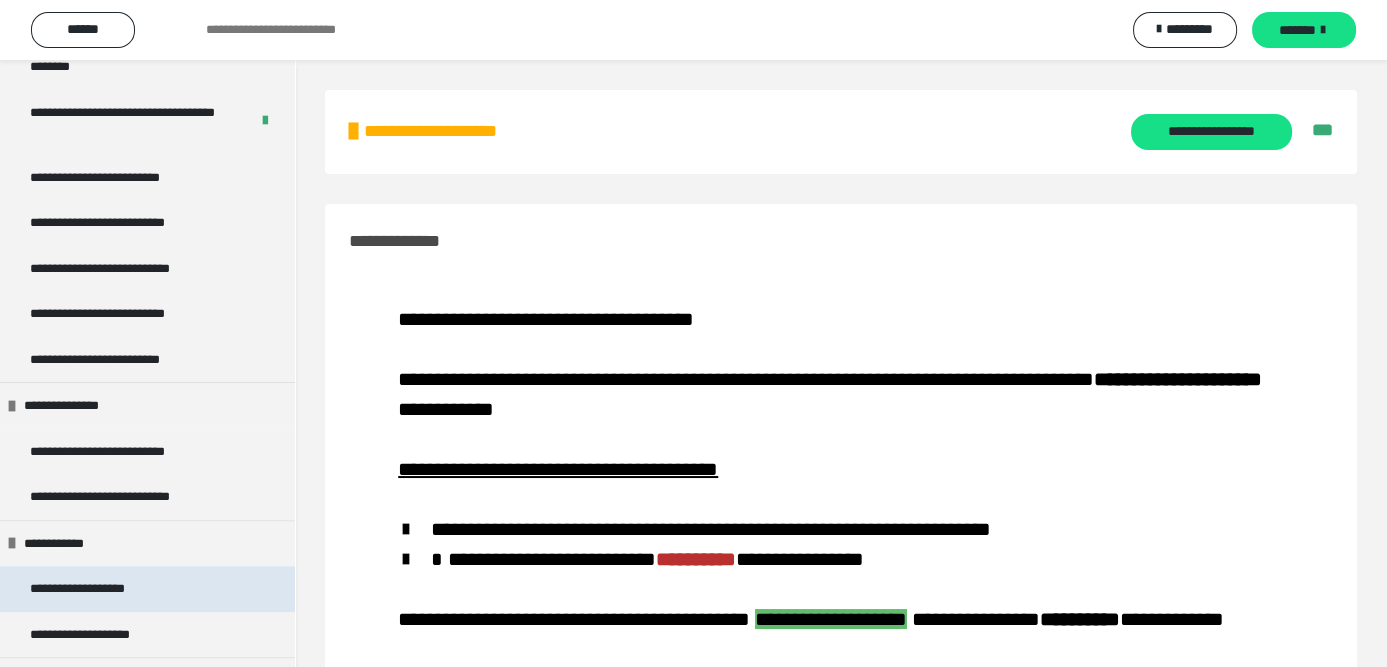 click on "**********" at bounding box center [147, 588] 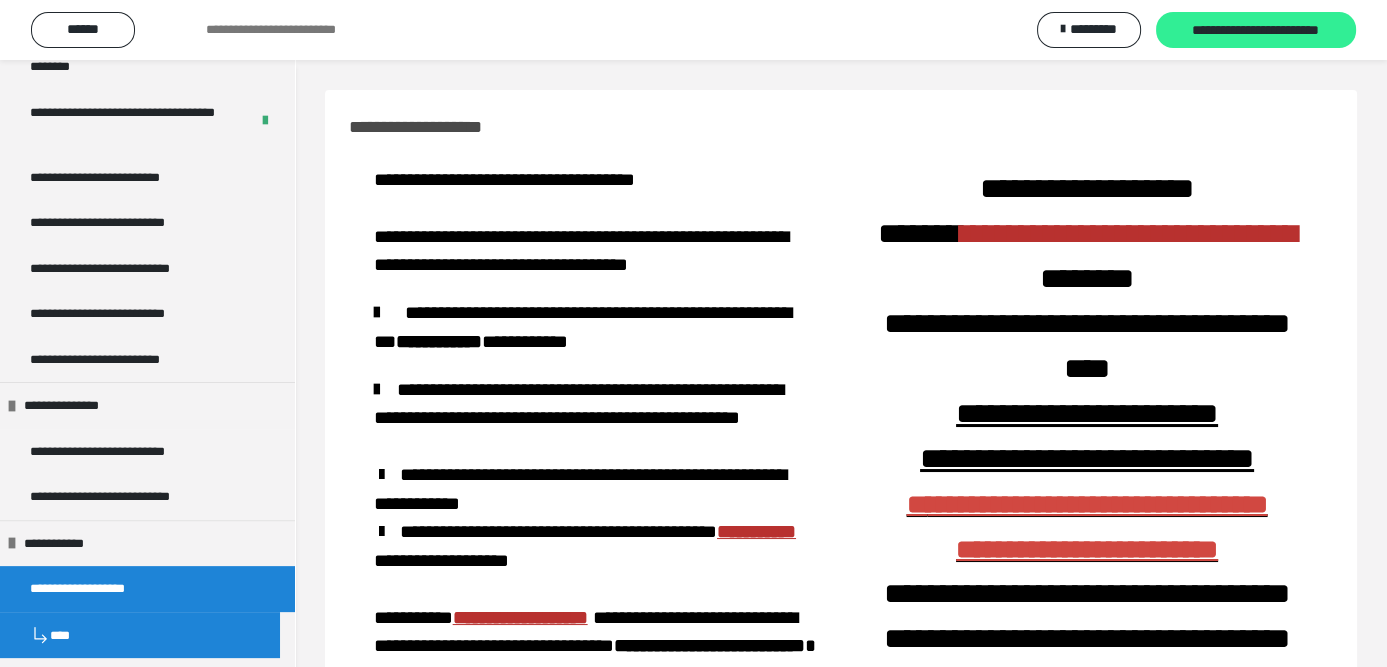 click on "**********" at bounding box center (1256, 31) 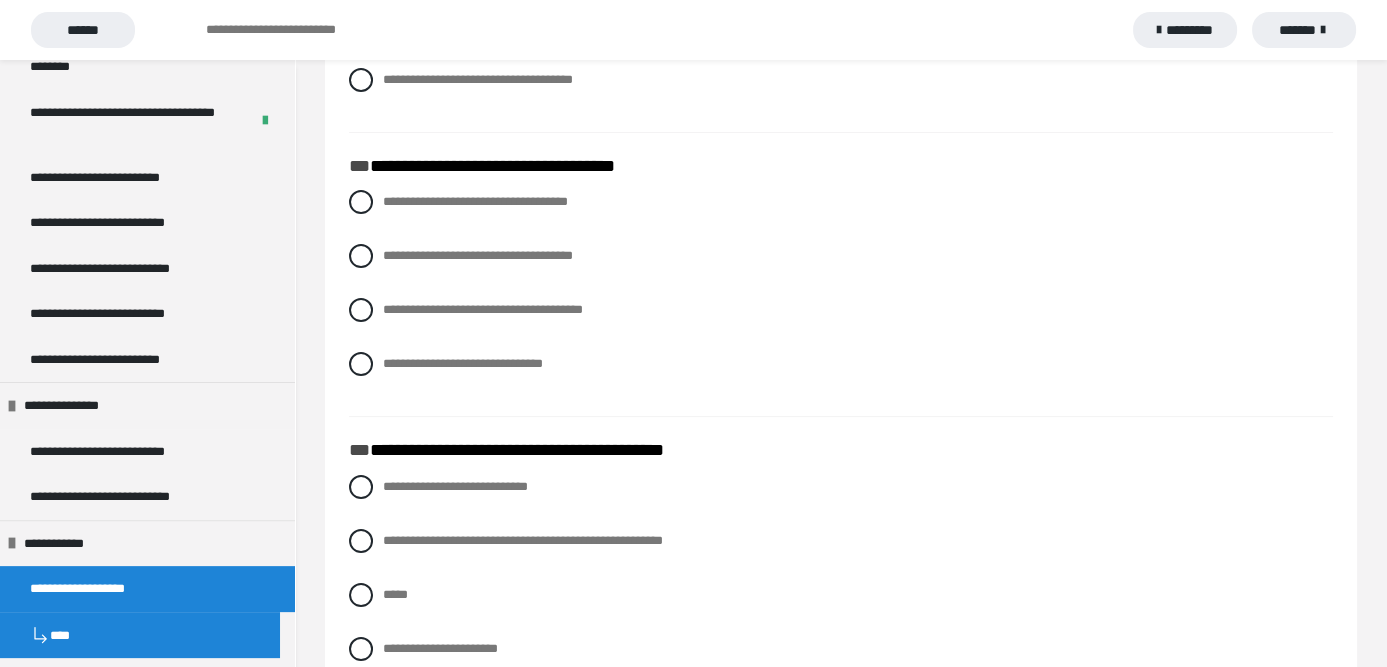 scroll, scrollTop: 0, scrollLeft: 0, axis: both 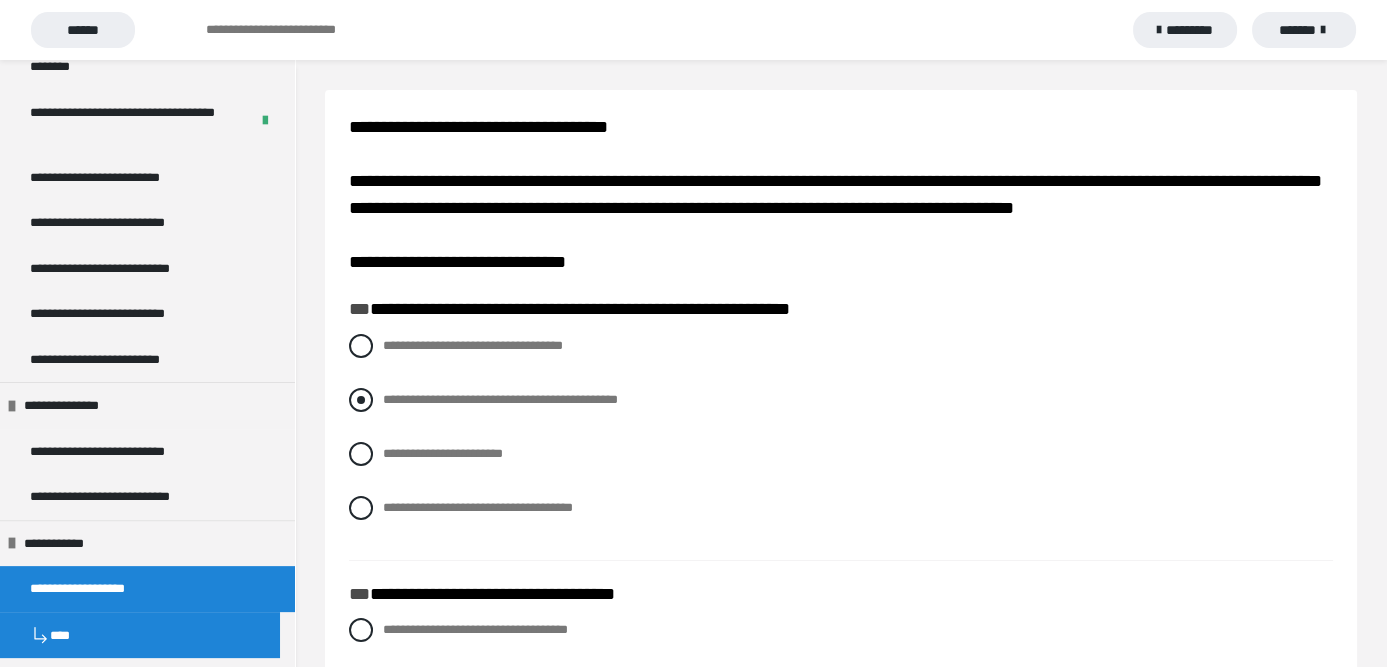click at bounding box center (361, 400) 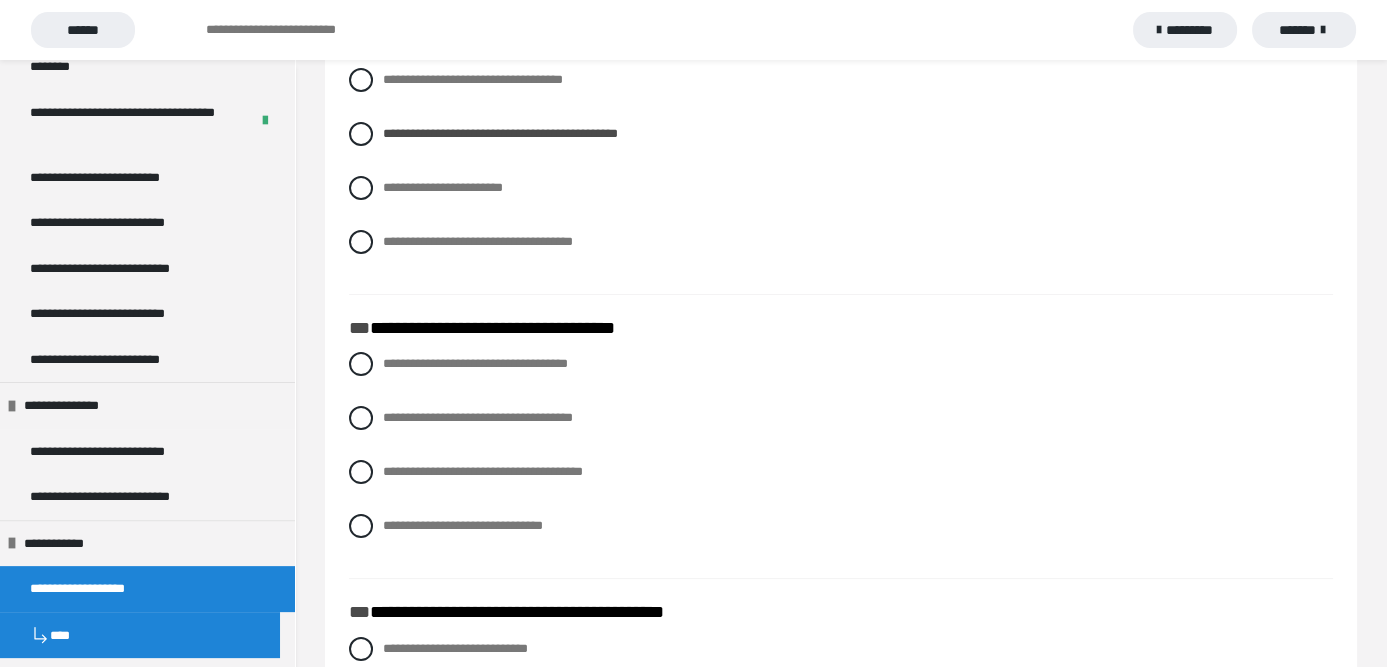 scroll, scrollTop: 300, scrollLeft: 0, axis: vertical 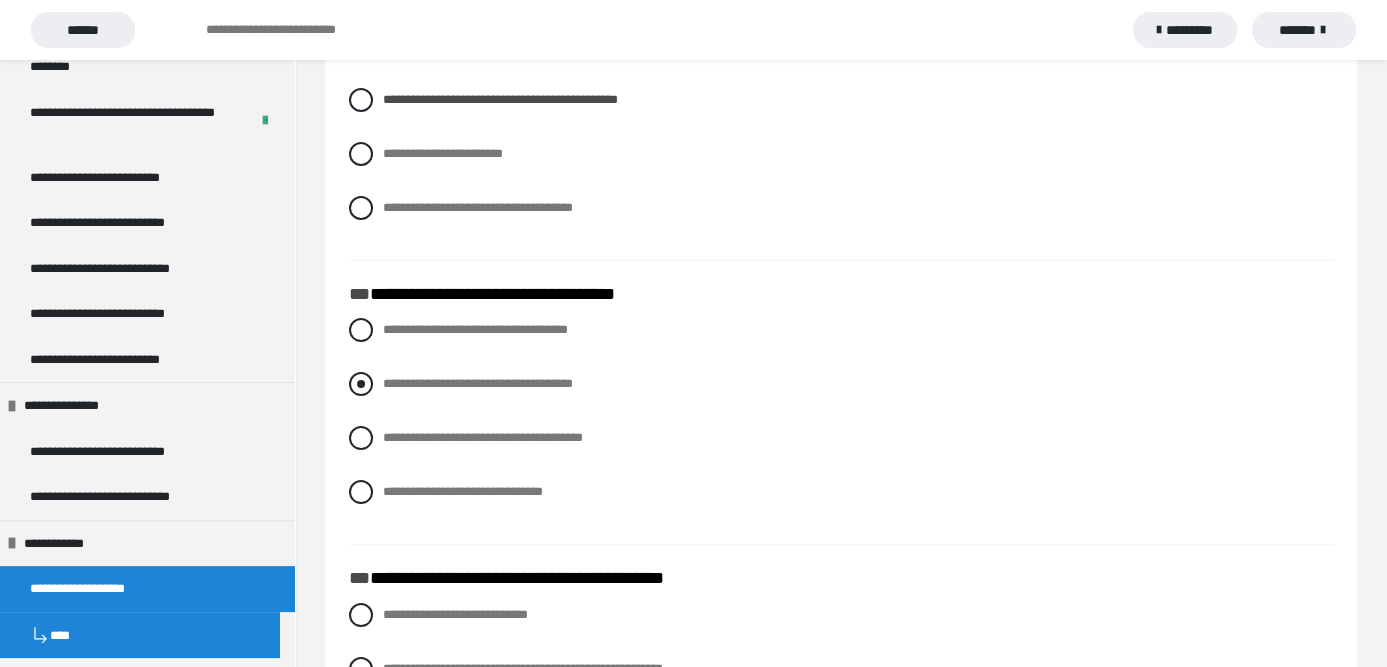 click at bounding box center [361, 384] 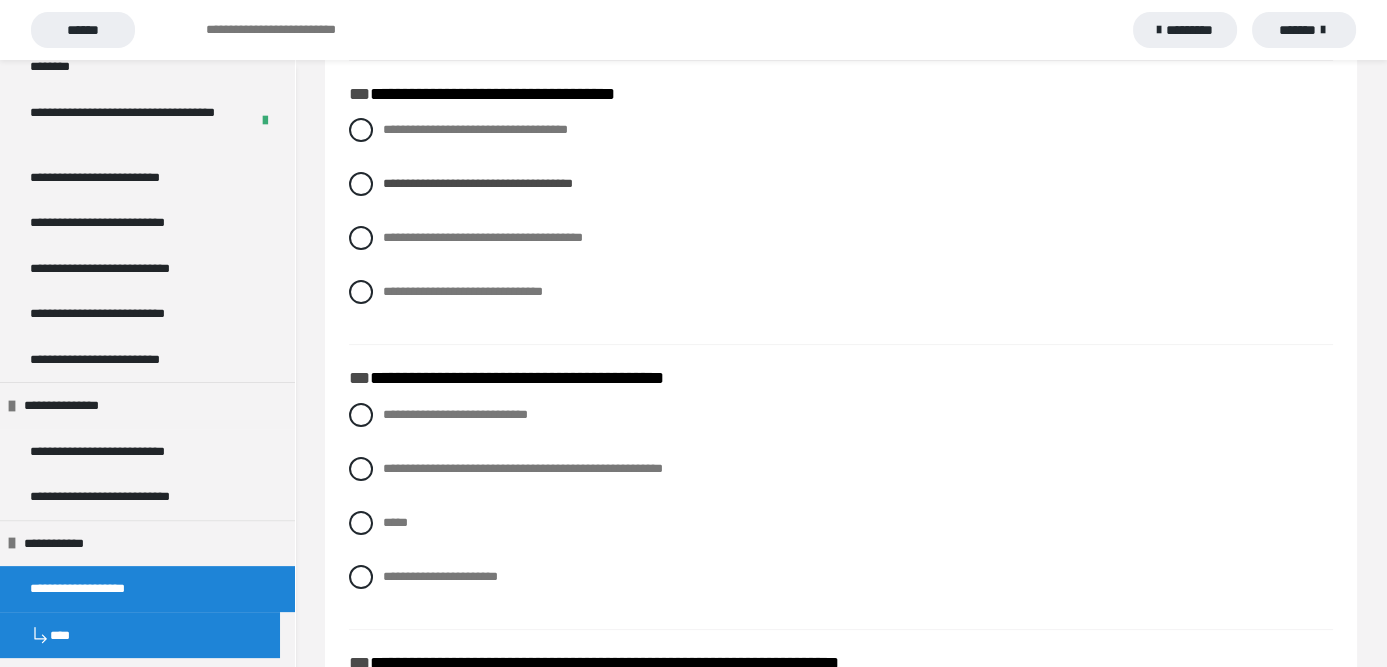 scroll, scrollTop: 600, scrollLeft: 0, axis: vertical 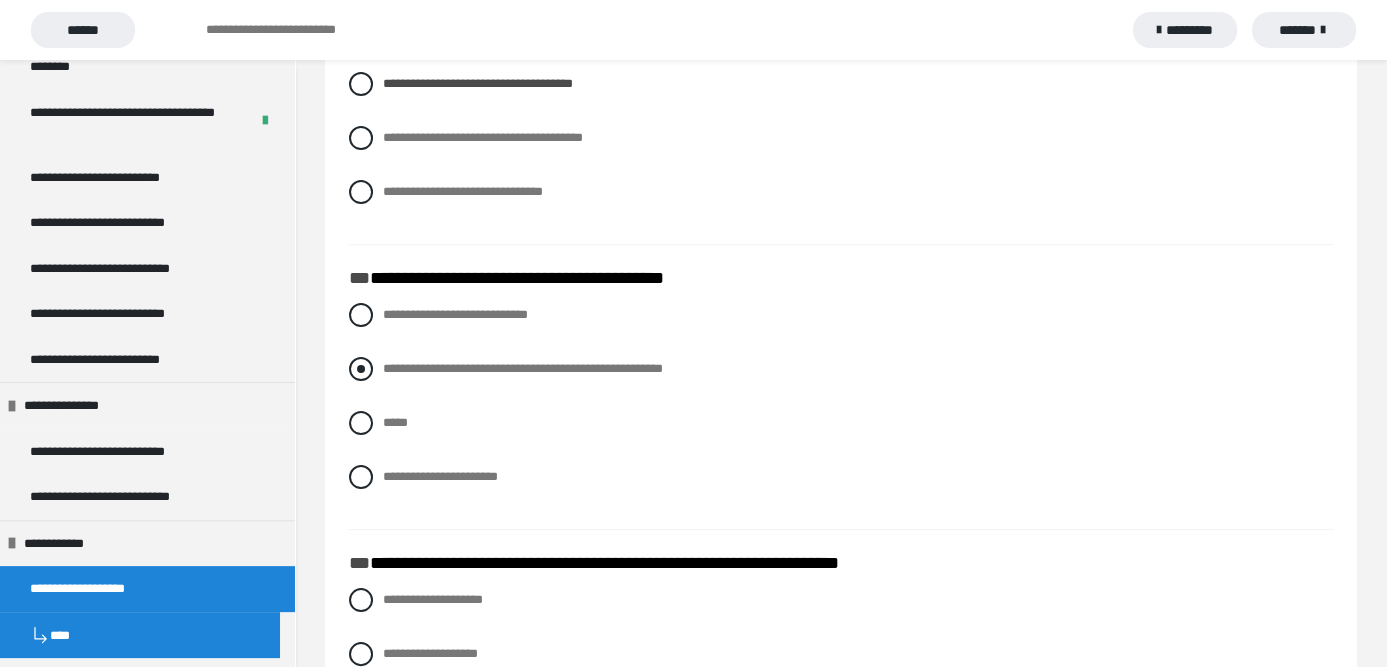 click at bounding box center (361, 369) 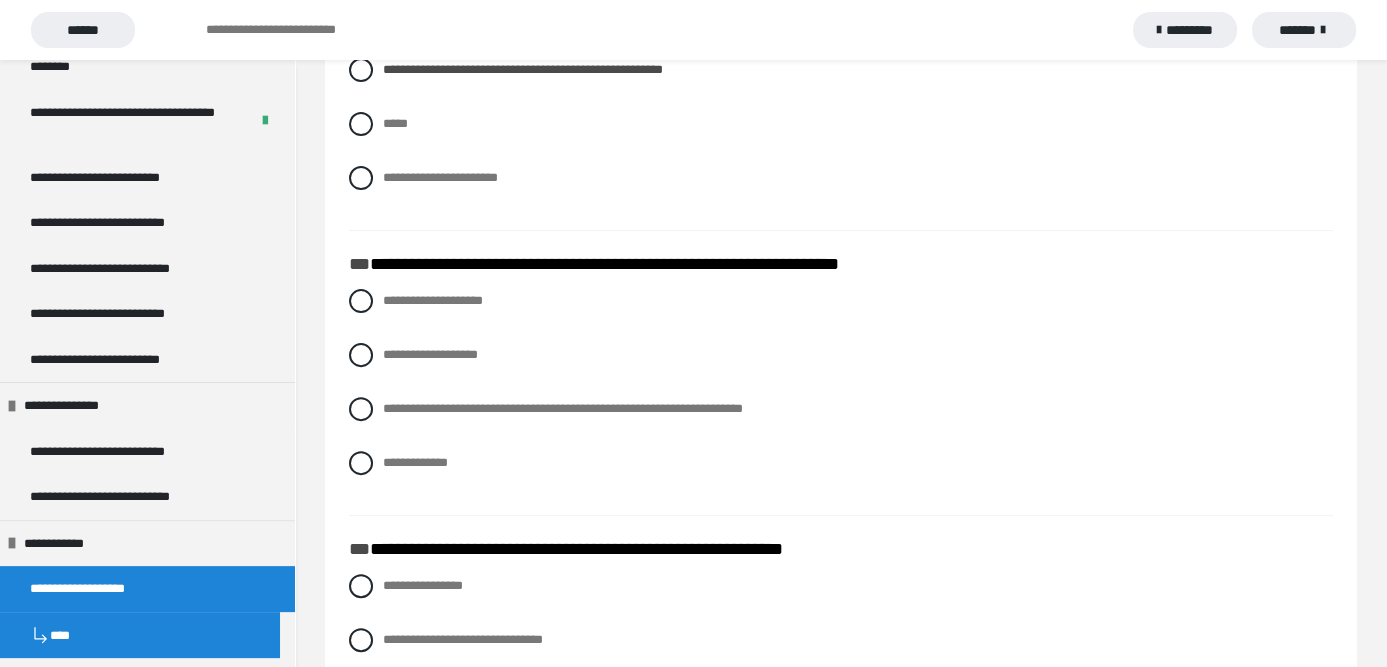 scroll, scrollTop: 900, scrollLeft: 0, axis: vertical 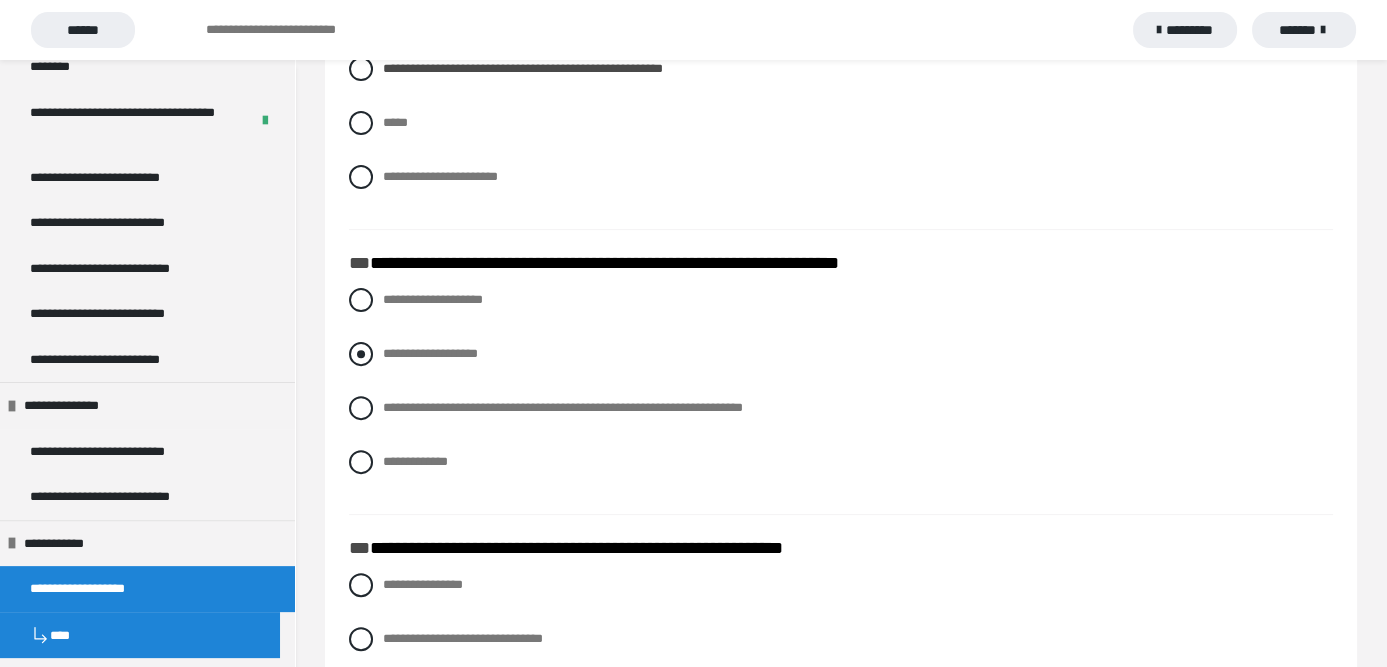 click at bounding box center [361, 354] 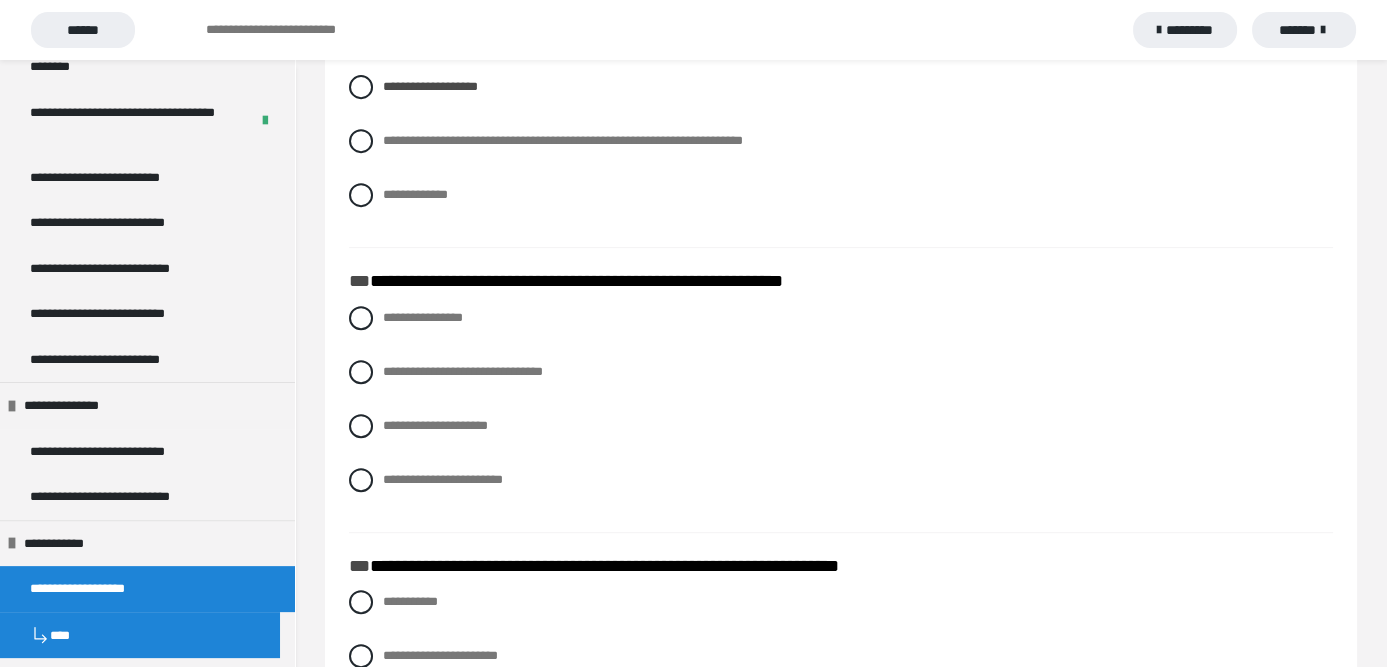scroll, scrollTop: 1200, scrollLeft: 0, axis: vertical 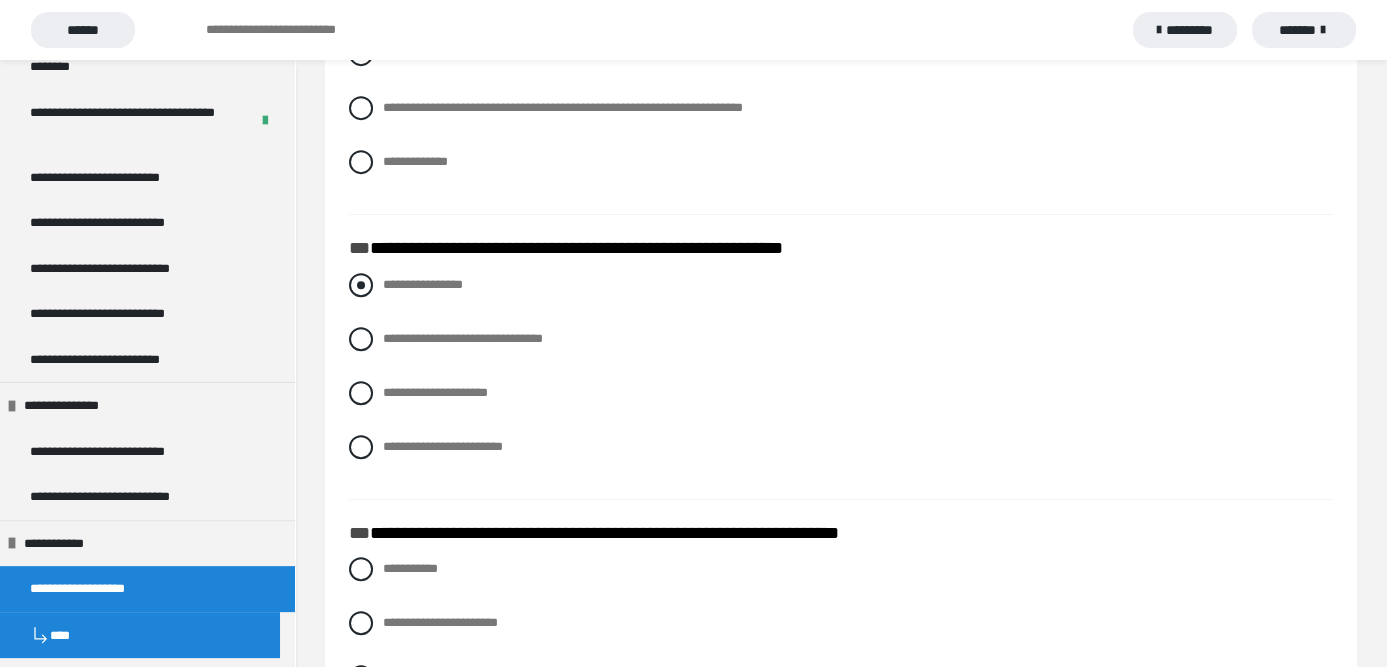 click on "**********" at bounding box center [841, 2293] 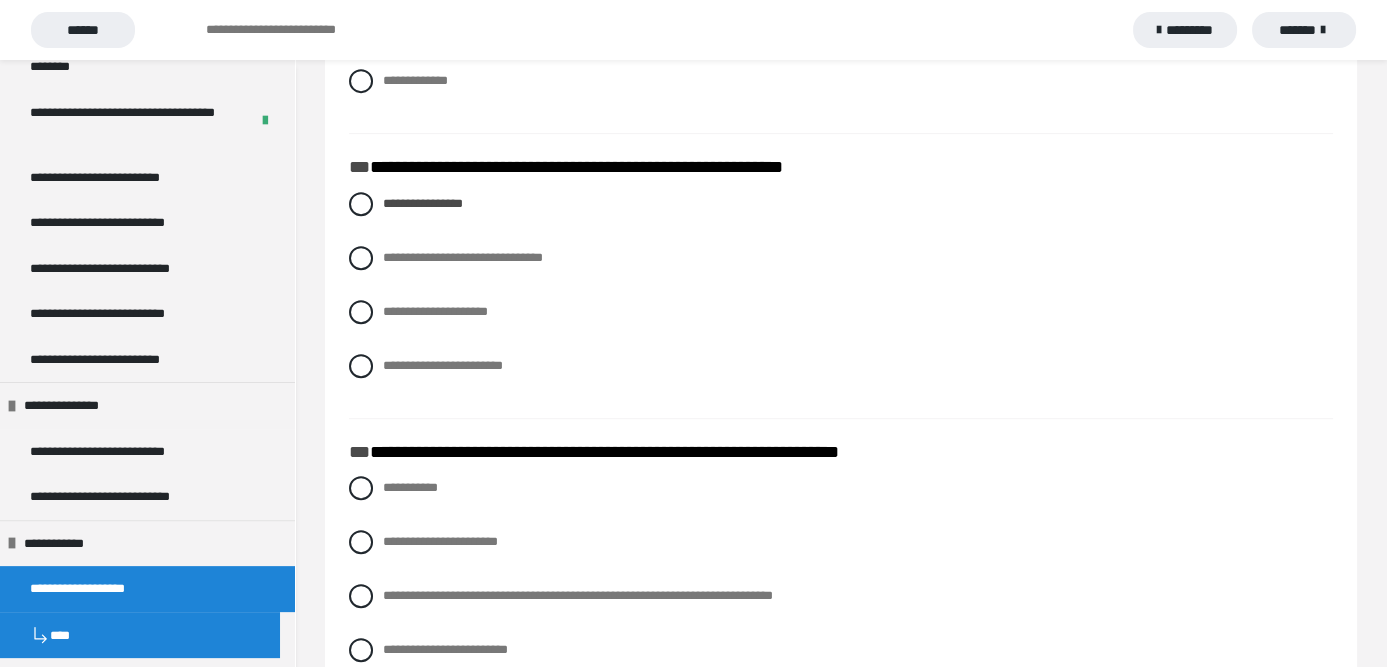 scroll, scrollTop: 1400, scrollLeft: 0, axis: vertical 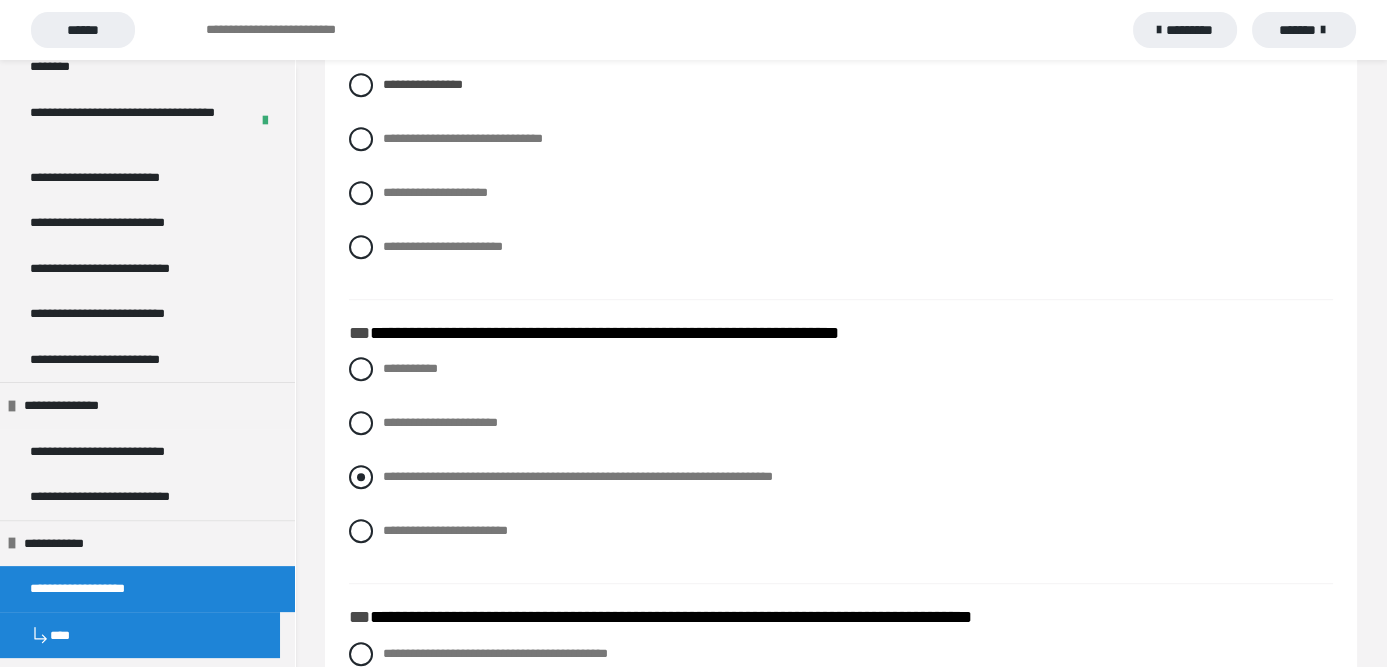 click at bounding box center (361, 477) 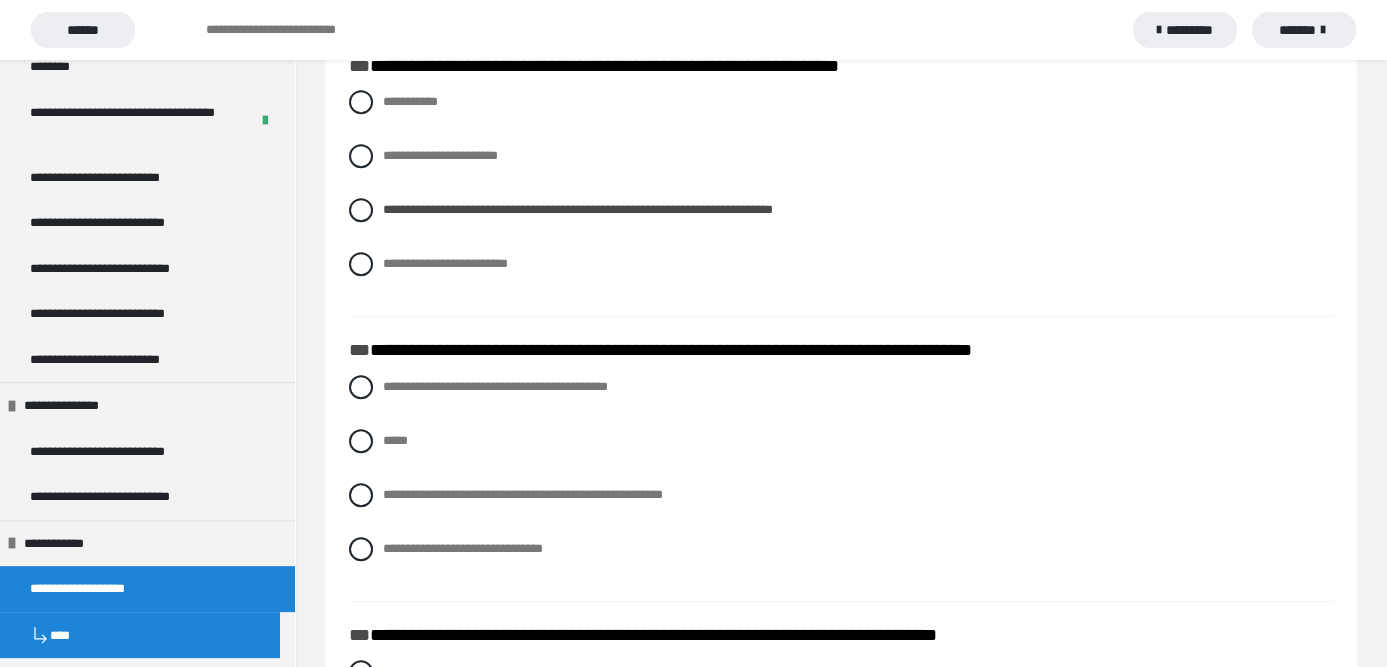 scroll, scrollTop: 1700, scrollLeft: 0, axis: vertical 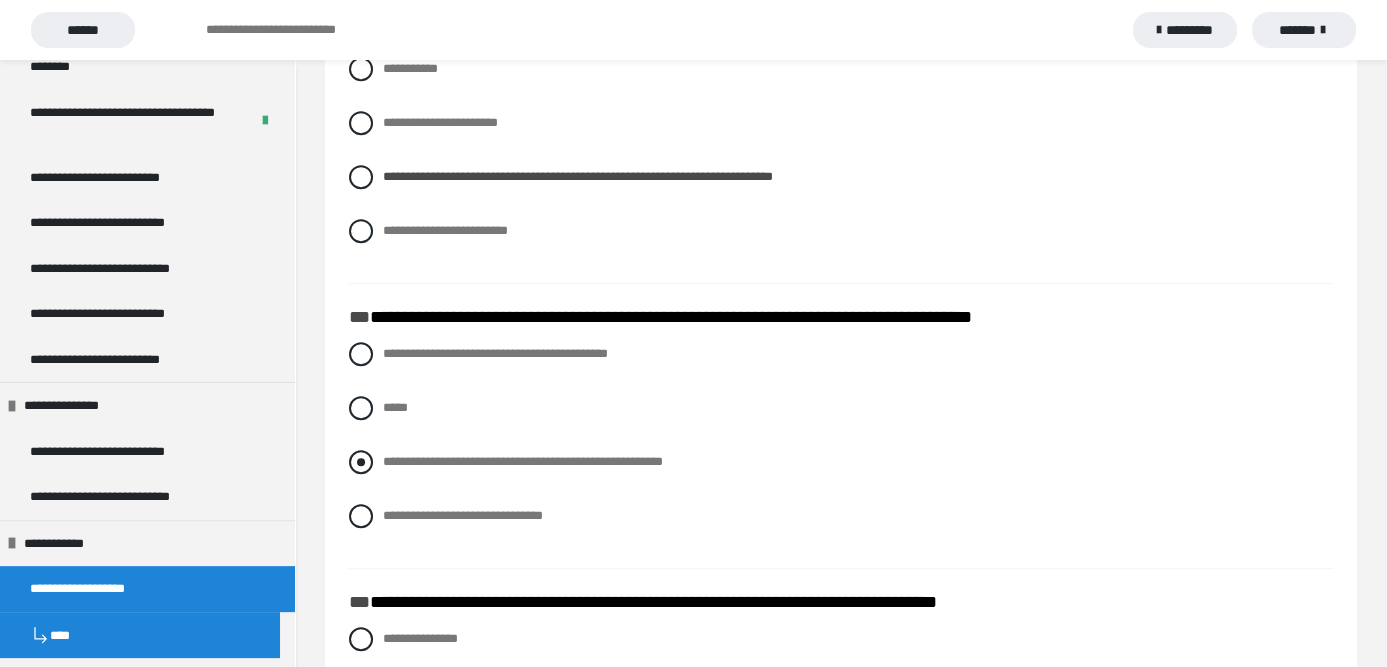click on "**********" at bounding box center (841, 462) 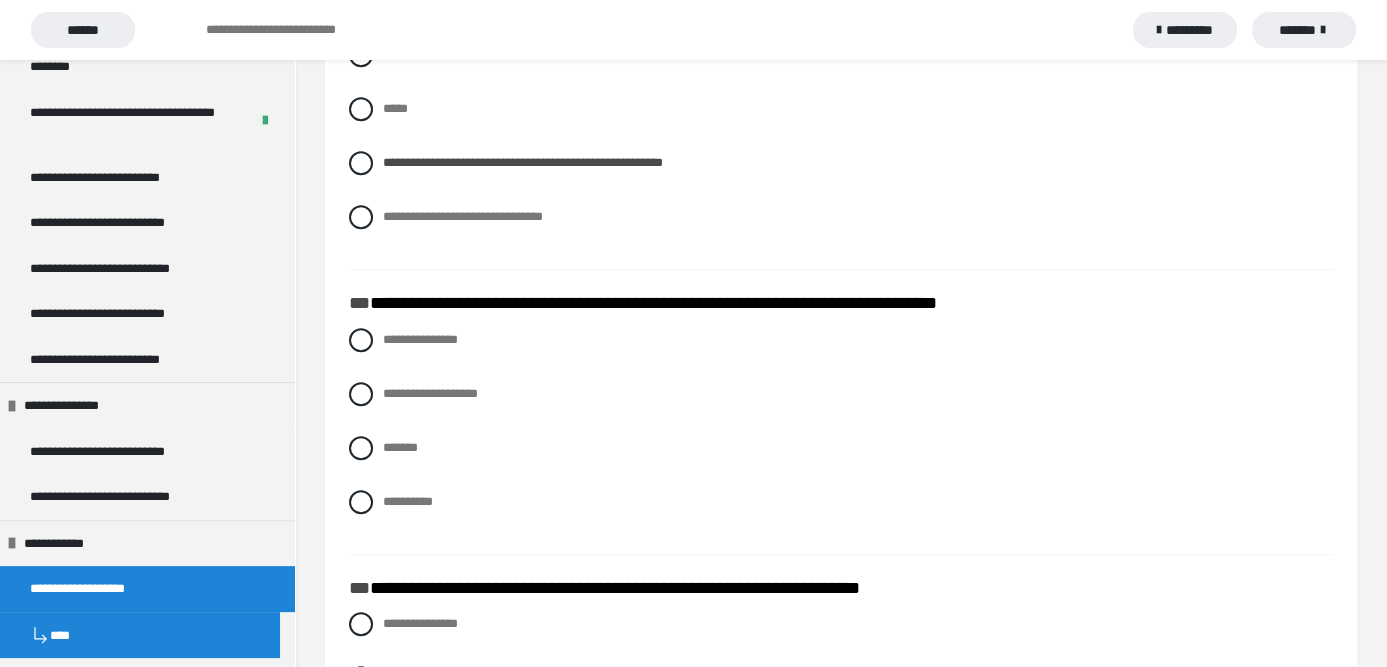scroll, scrollTop: 2000, scrollLeft: 0, axis: vertical 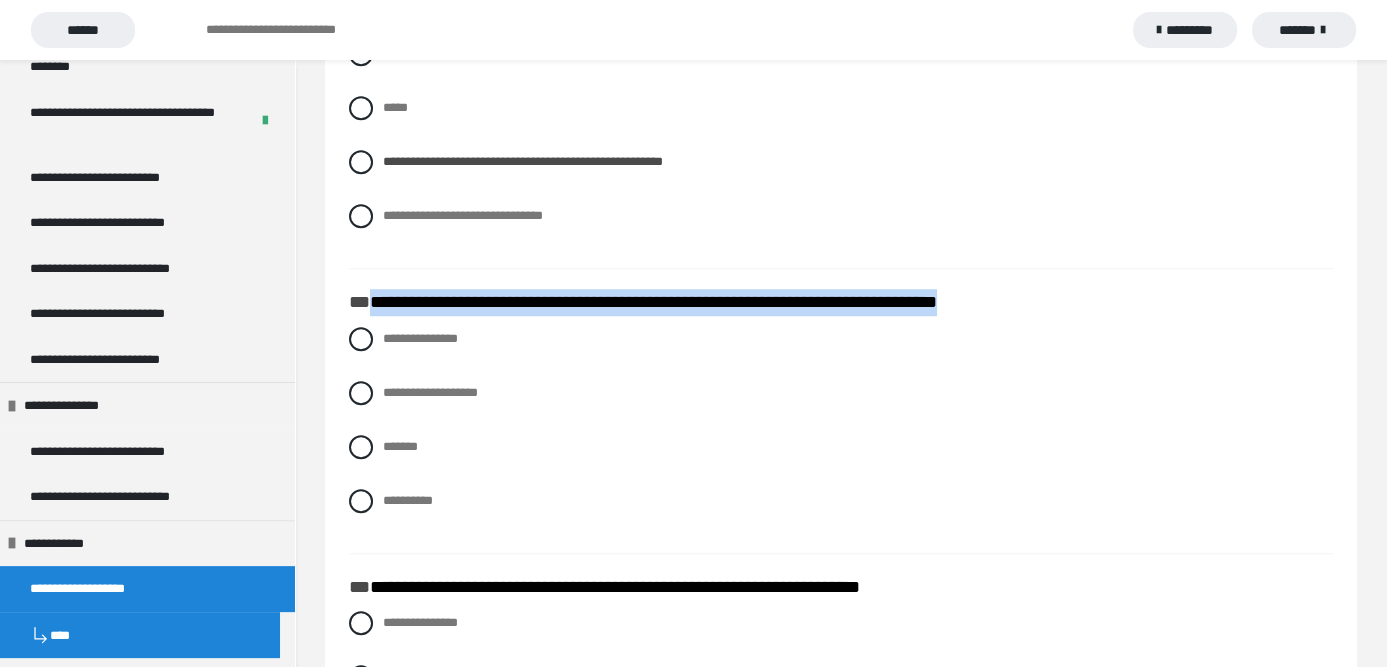 drag, startPoint x: 1079, startPoint y: 328, endPoint x: 366, endPoint y: 332, distance: 713.0112 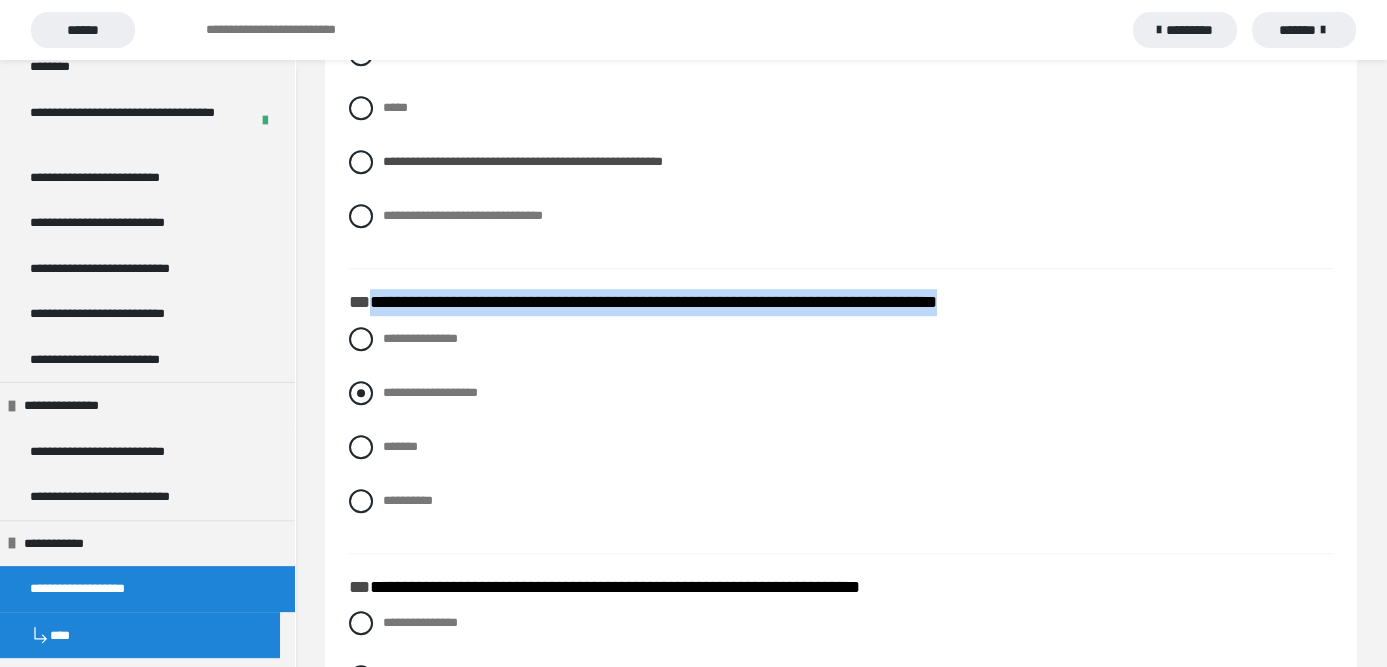 click at bounding box center [361, 393] 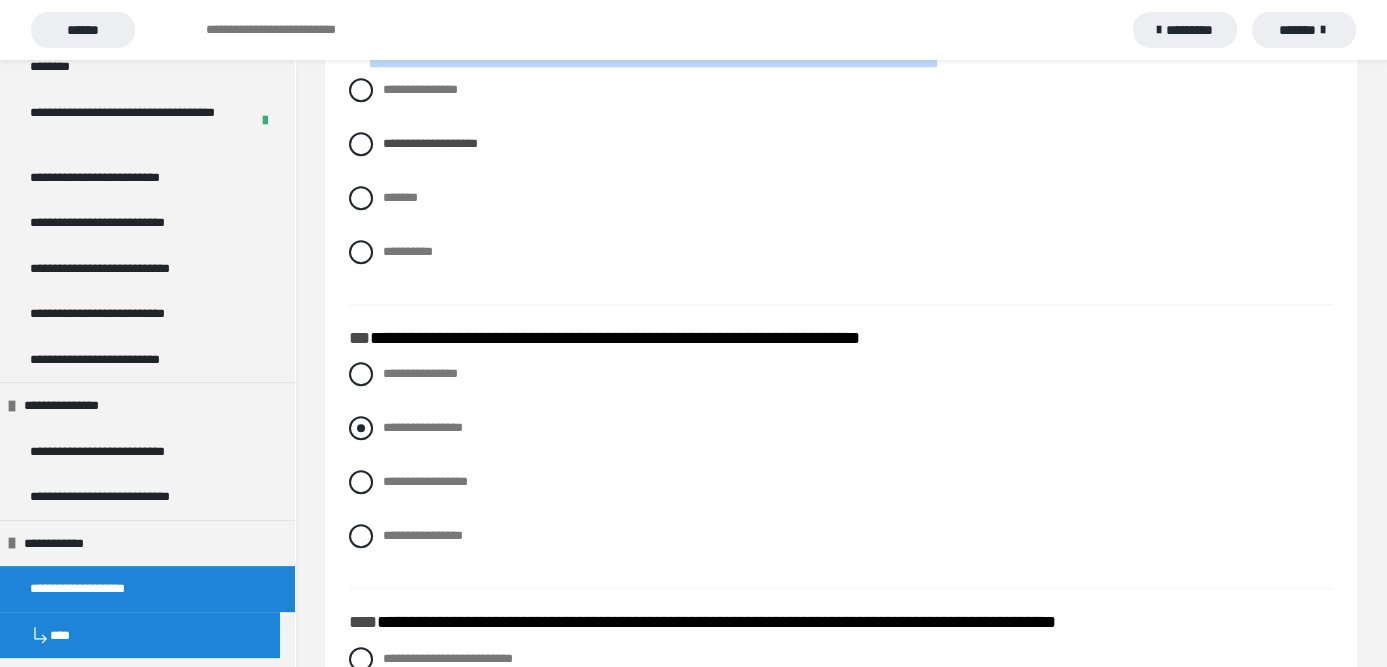 scroll, scrollTop: 2300, scrollLeft: 0, axis: vertical 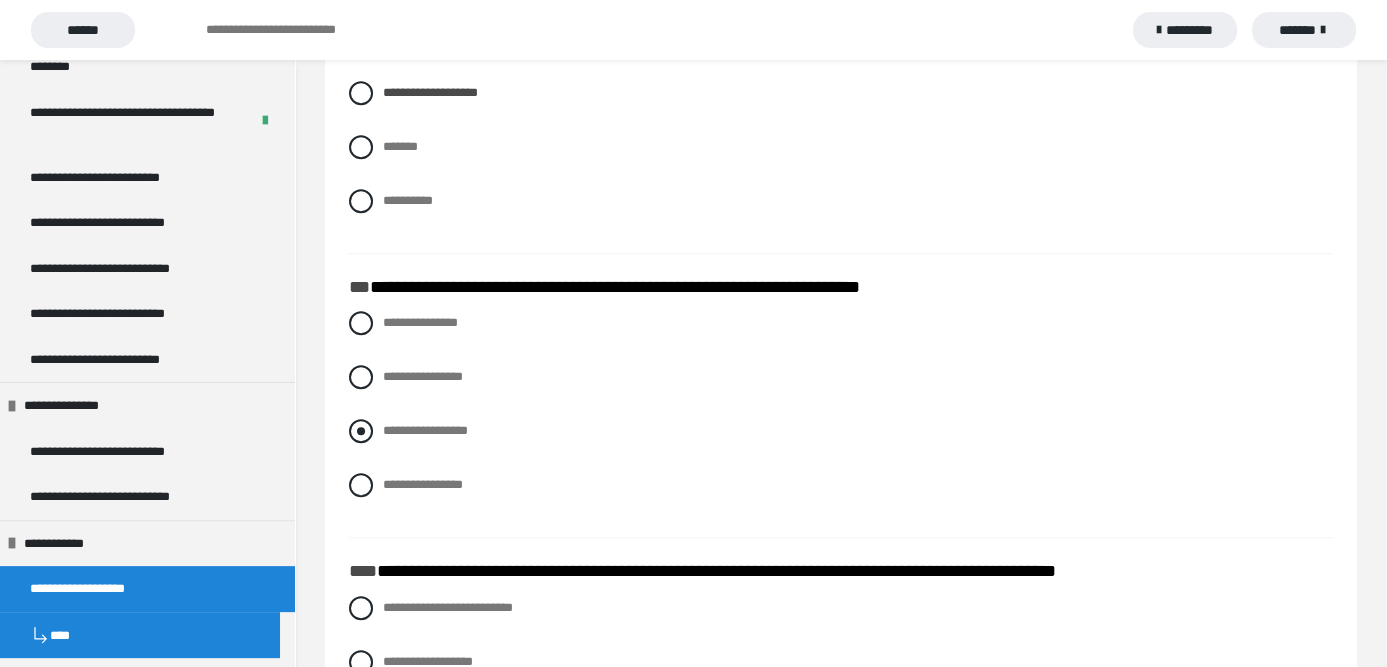 click at bounding box center [361, 431] 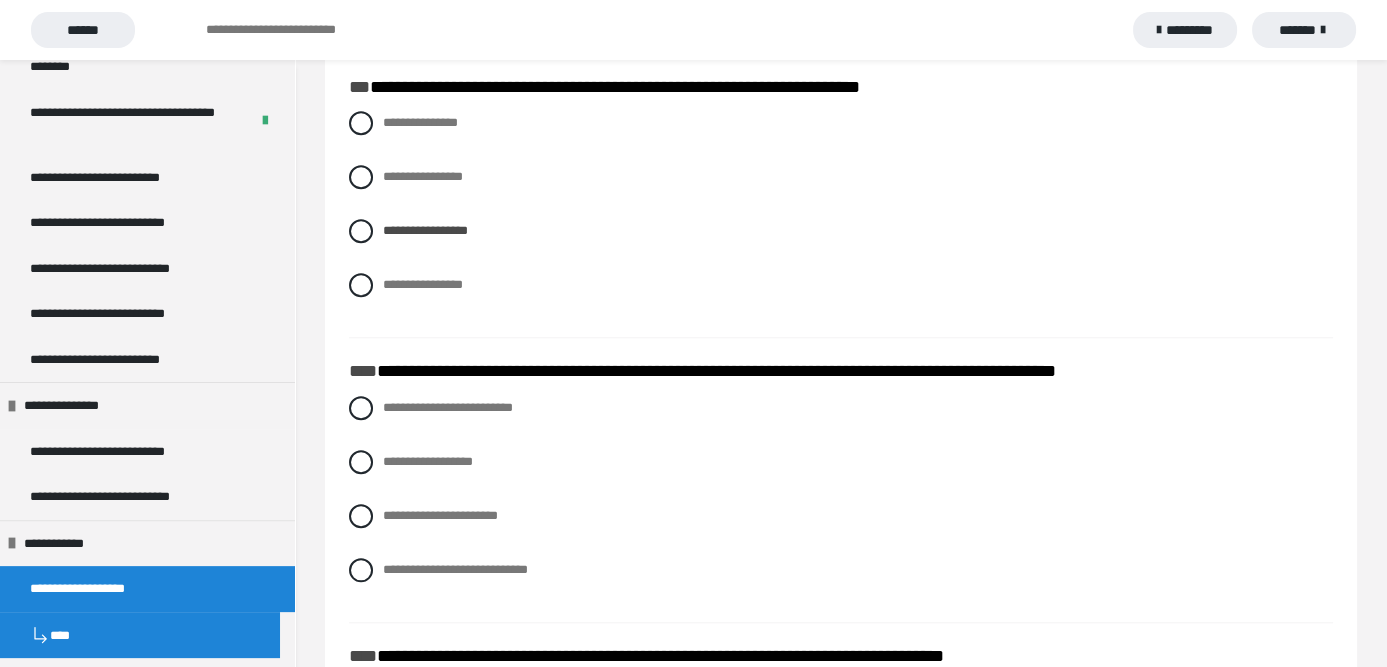 scroll, scrollTop: 2600, scrollLeft: 0, axis: vertical 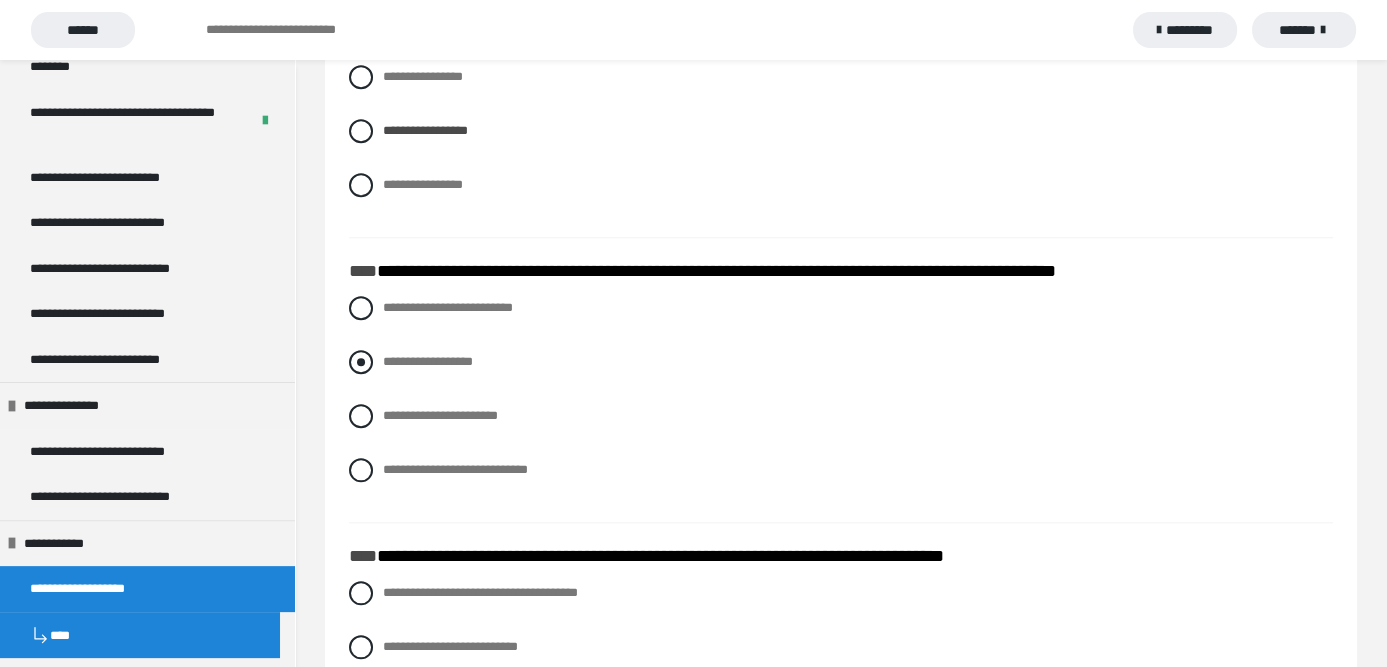 click at bounding box center (361, 362) 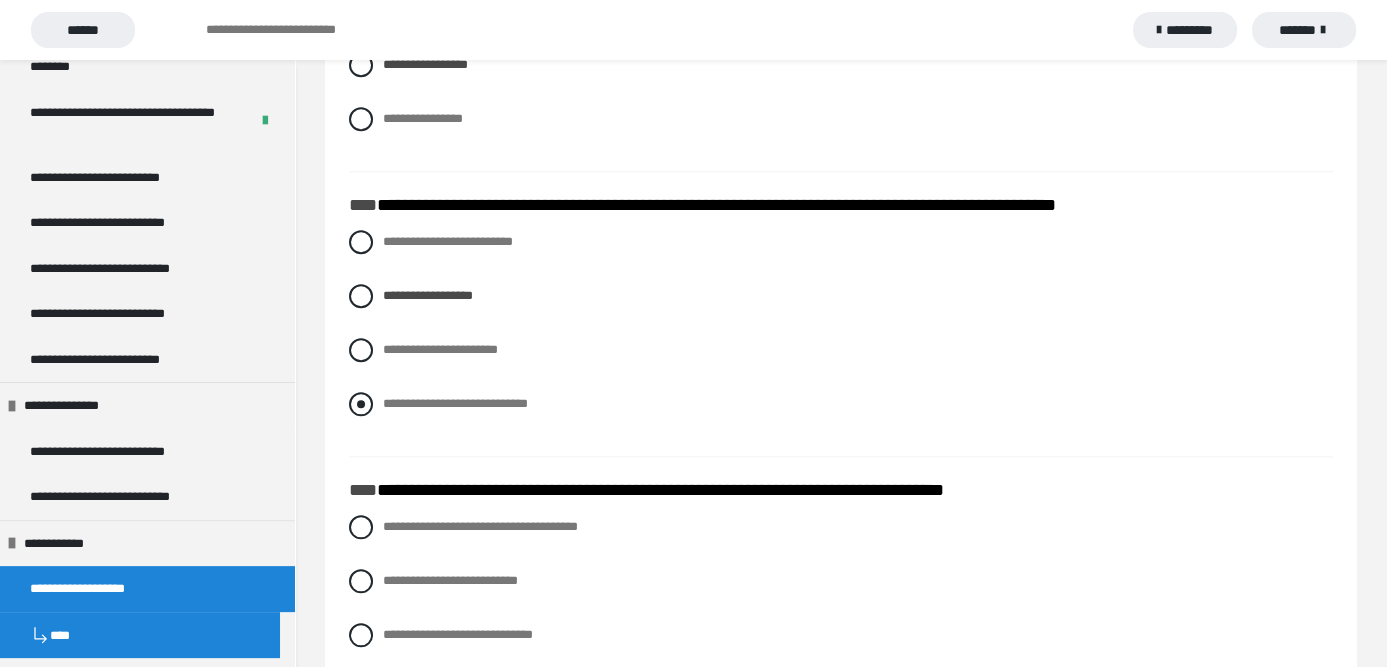 scroll, scrollTop: 2700, scrollLeft: 0, axis: vertical 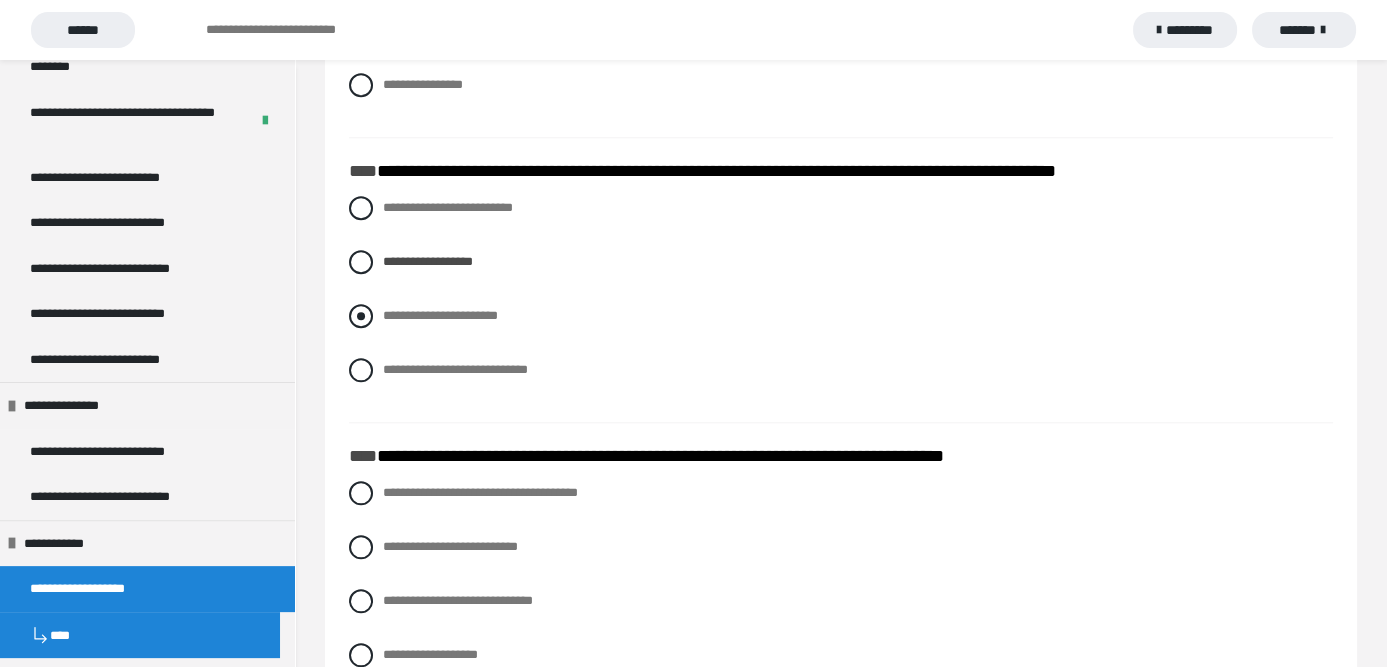 click at bounding box center (361, 316) 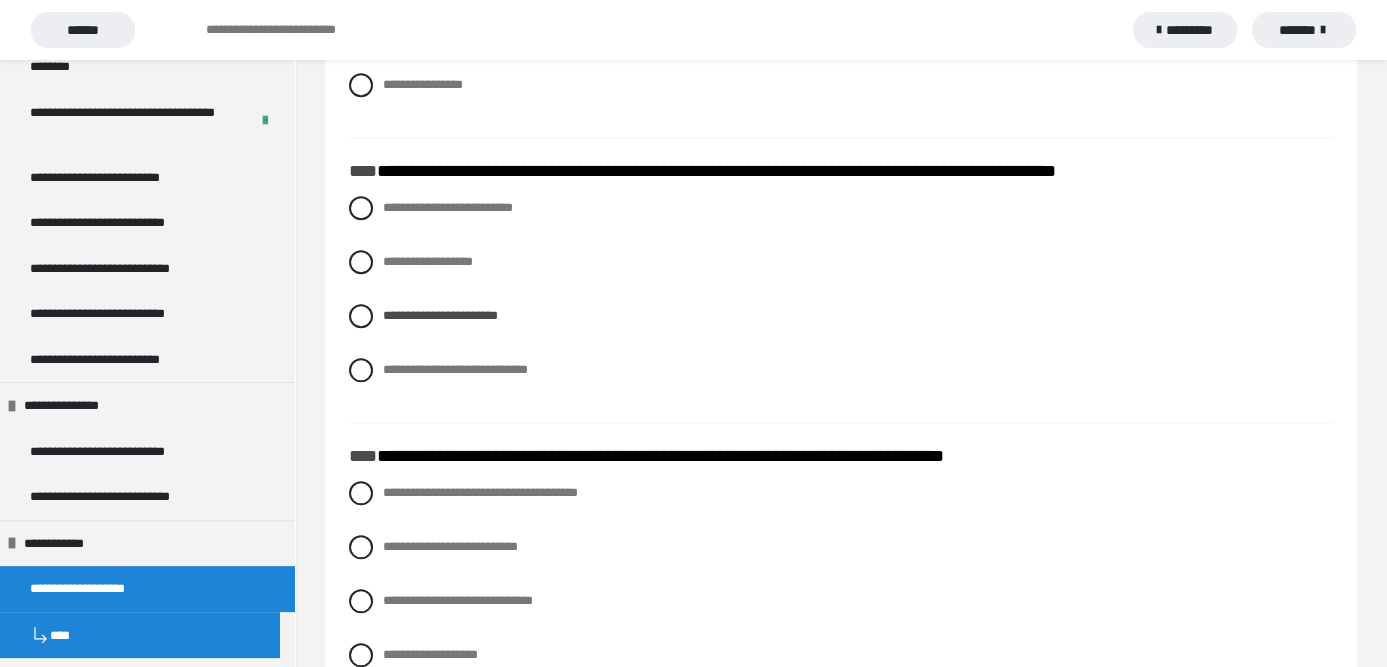 click on "**********" at bounding box center [841, 172] 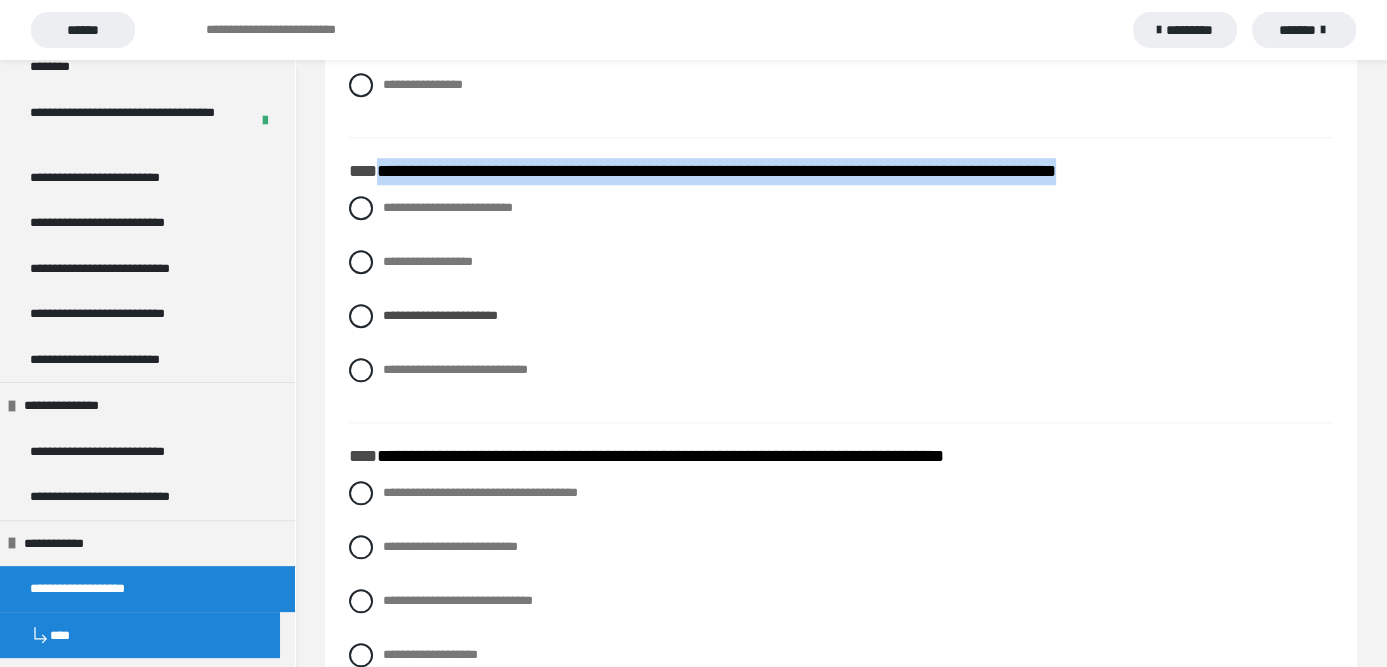 drag, startPoint x: 1197, startPoint y: 208, endPoint x: 378, endPoint y: 194, distance: 819.1196 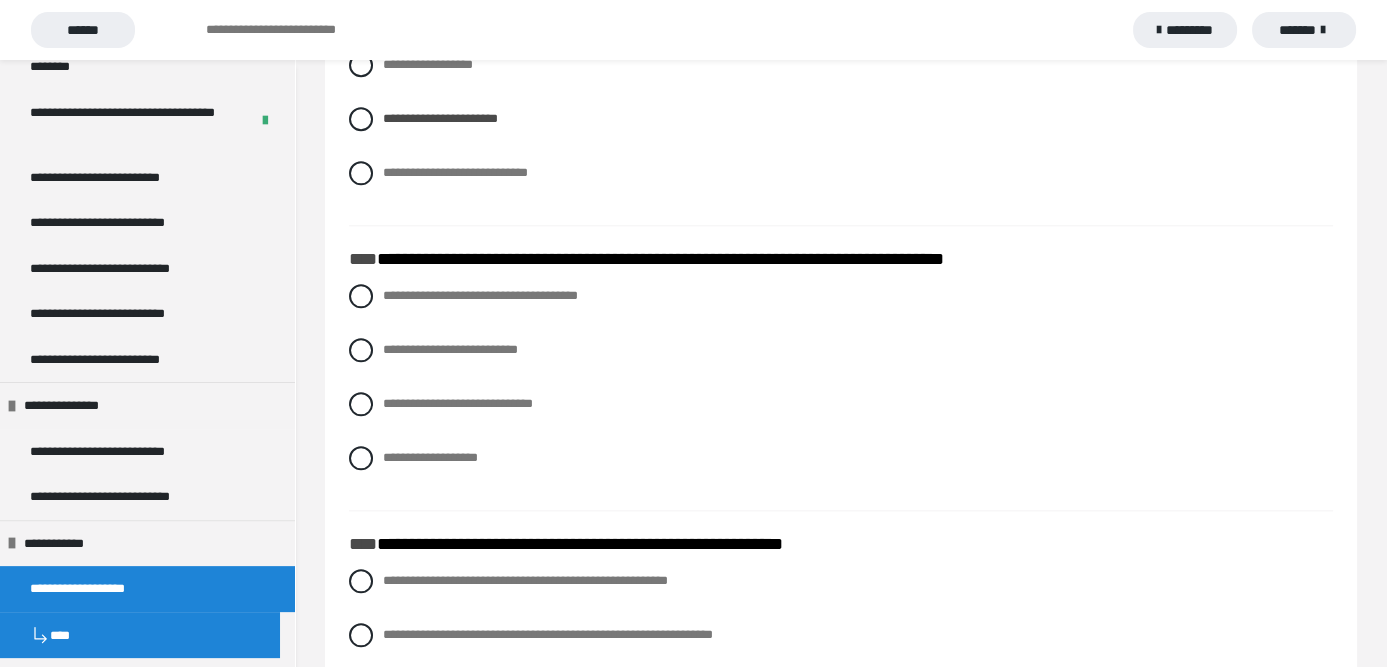 scroll, scrollTop: 2900, scrollLeft: 0, axis: vertical 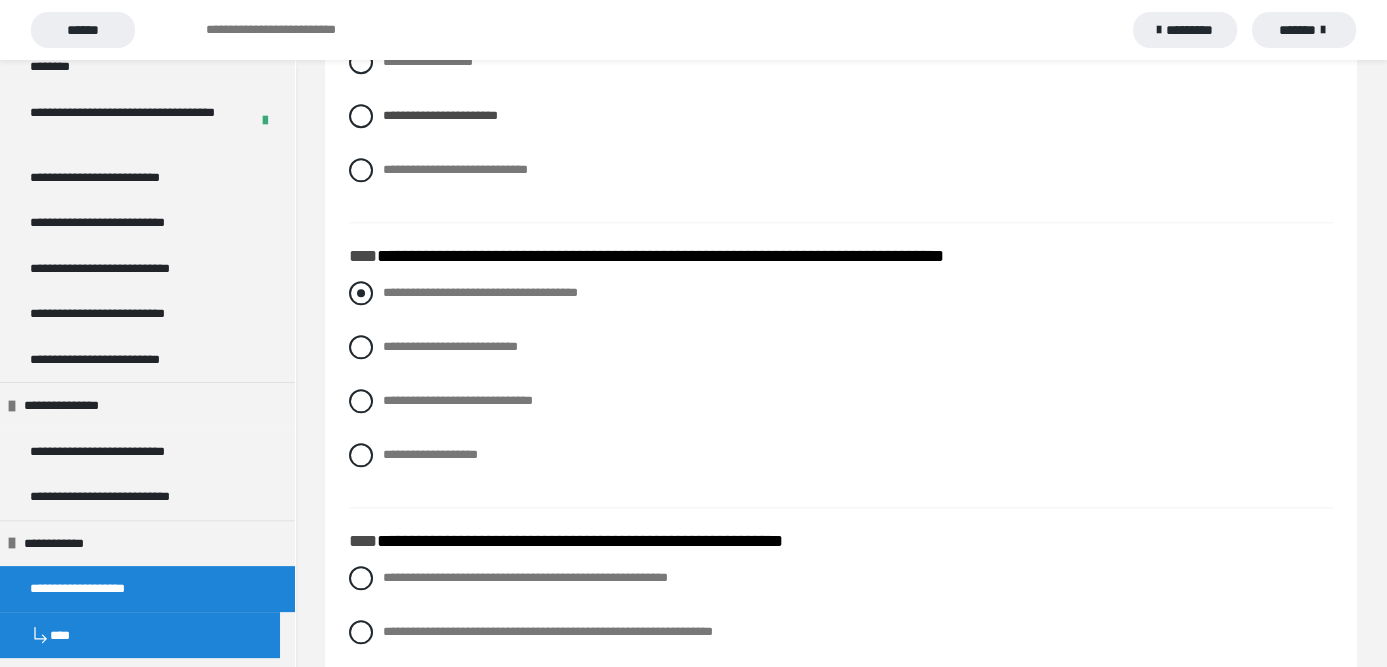 click at bounding box center (361, 293) 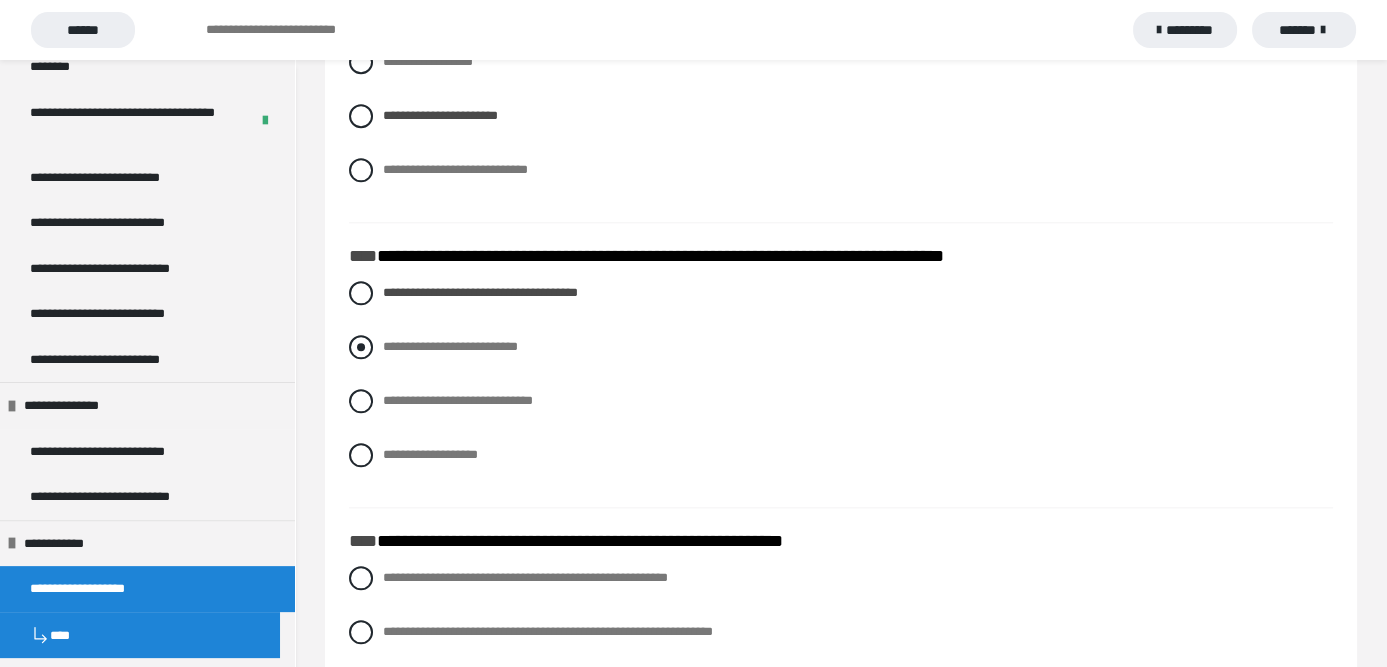 click at bounding box center [361, 347] 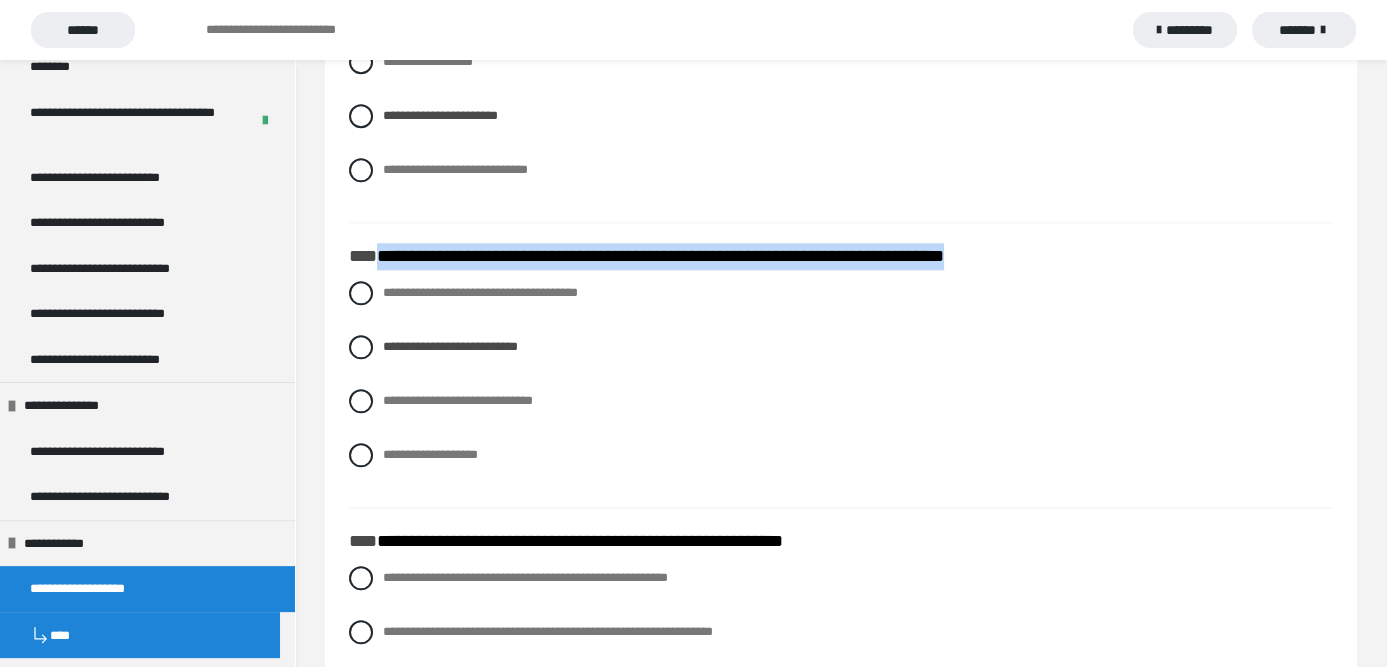 drag, startPoint x: 1035, startPoint y: 270, endPoint x: 375, endPoint y: 258, distance: 660.1091 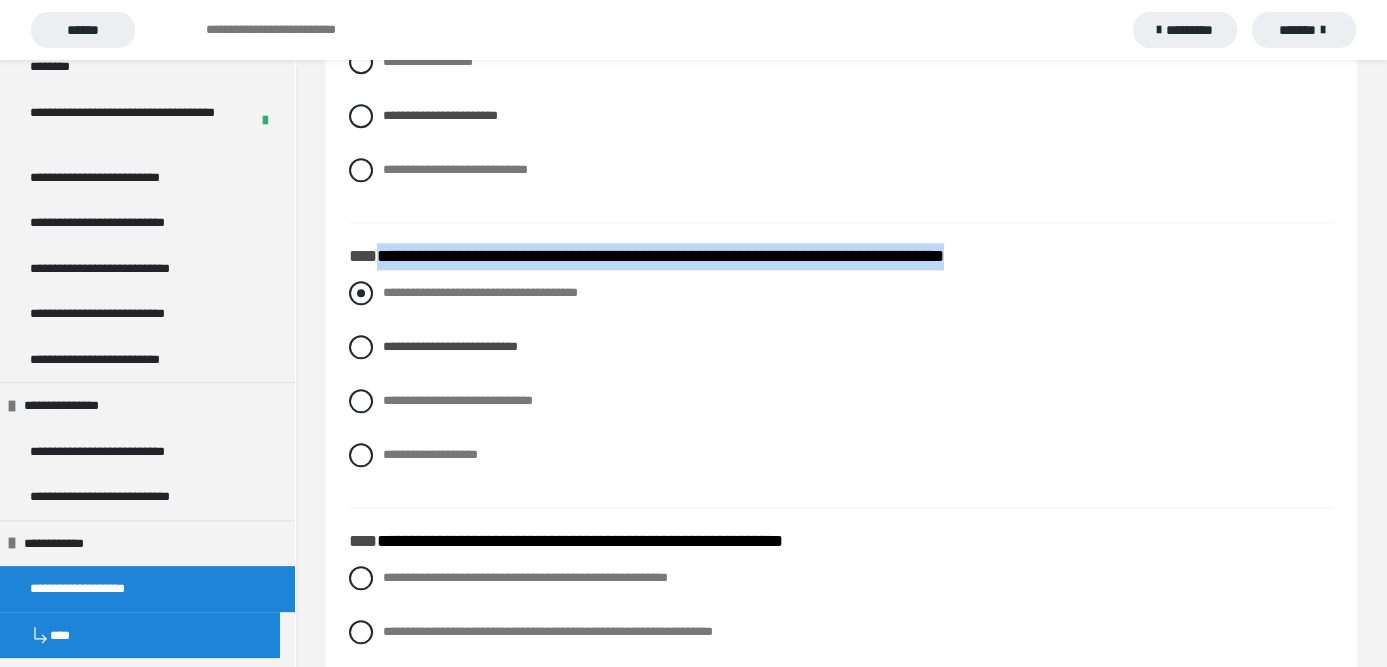 drag, startPoint x: 355, startPoint y: 322, endPoint x: 366, endPoint y: 321, distance: 11.045361 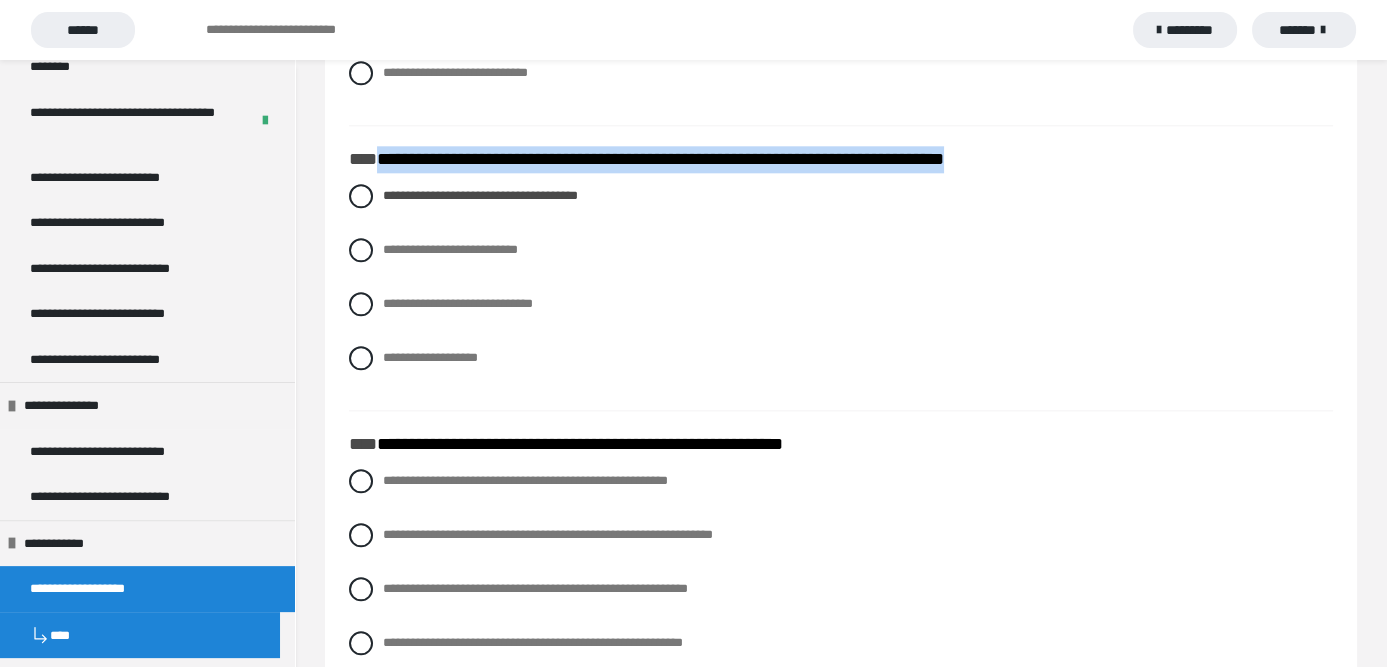 scroll, scrollTop: 3100, scrollLeft: 0, axis: vertical 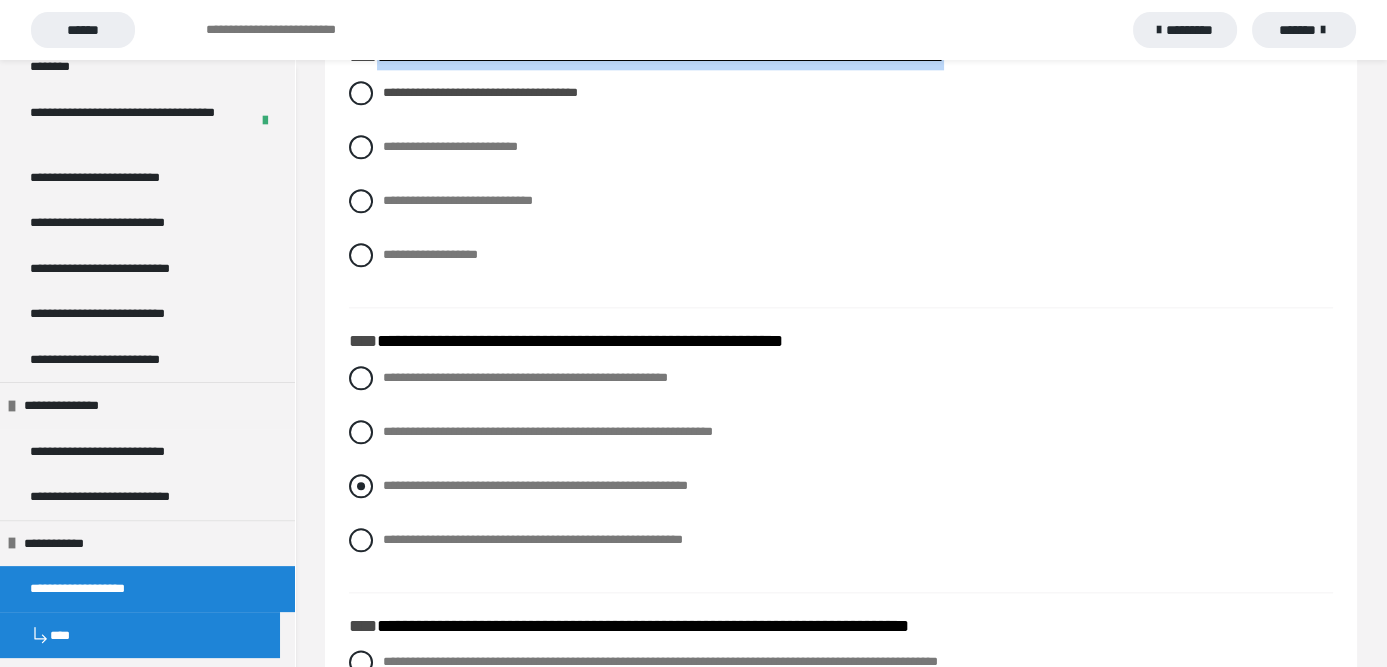 click at bounding box center [361, 486] 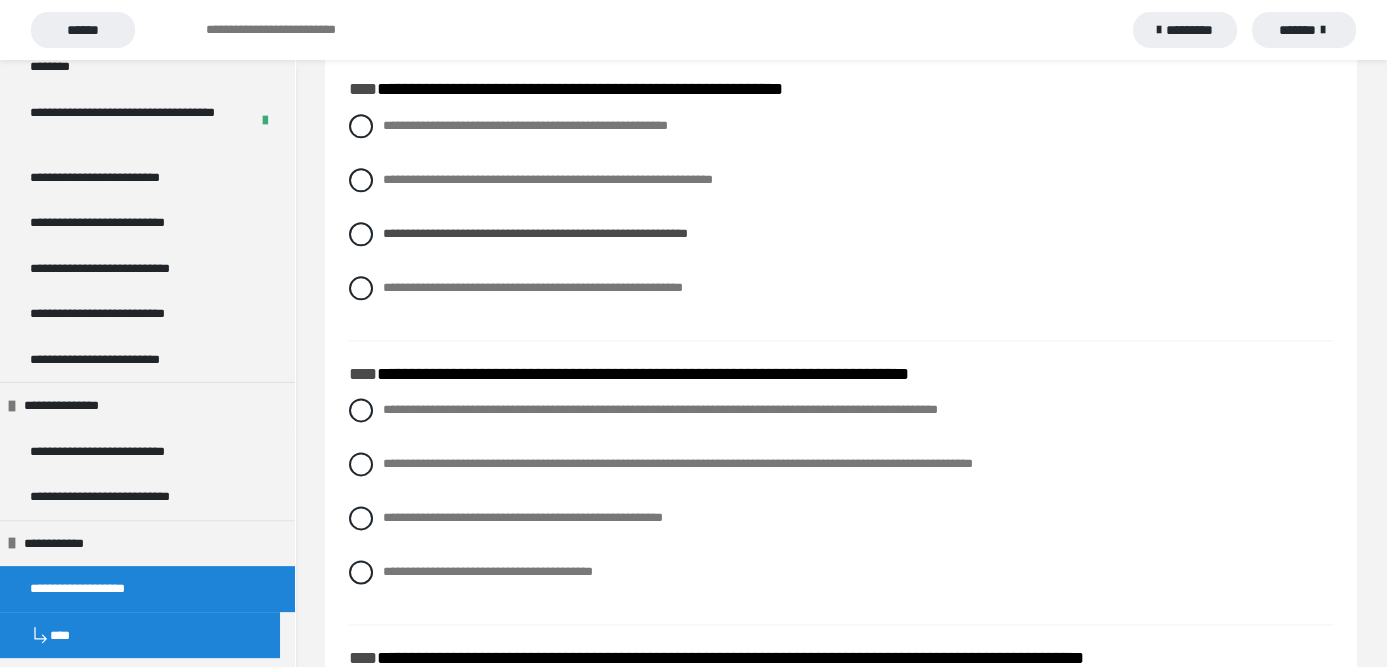 scroll, scrollTop: 3400, scrollLeft: 0, axis: vertical 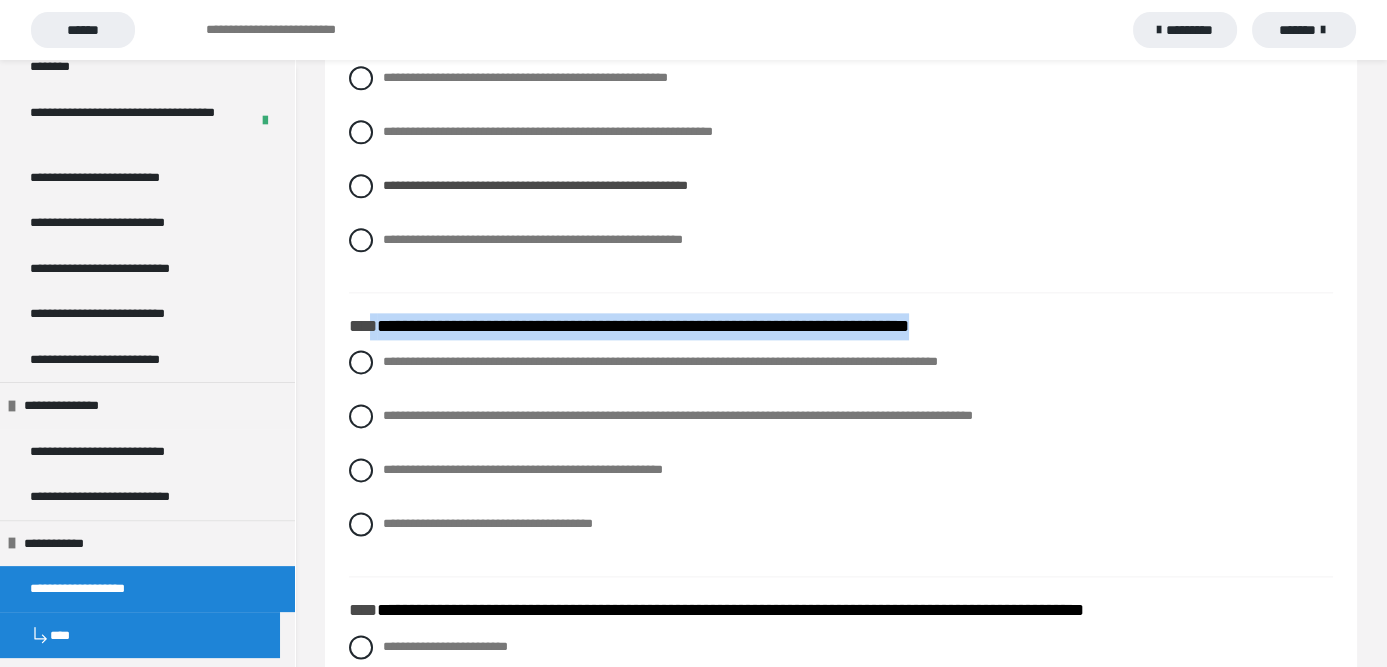 drag, startPoint x: 1032, startPoint y: 345, endPoint x: 372, endPoint y: 355, distance: 660.07574 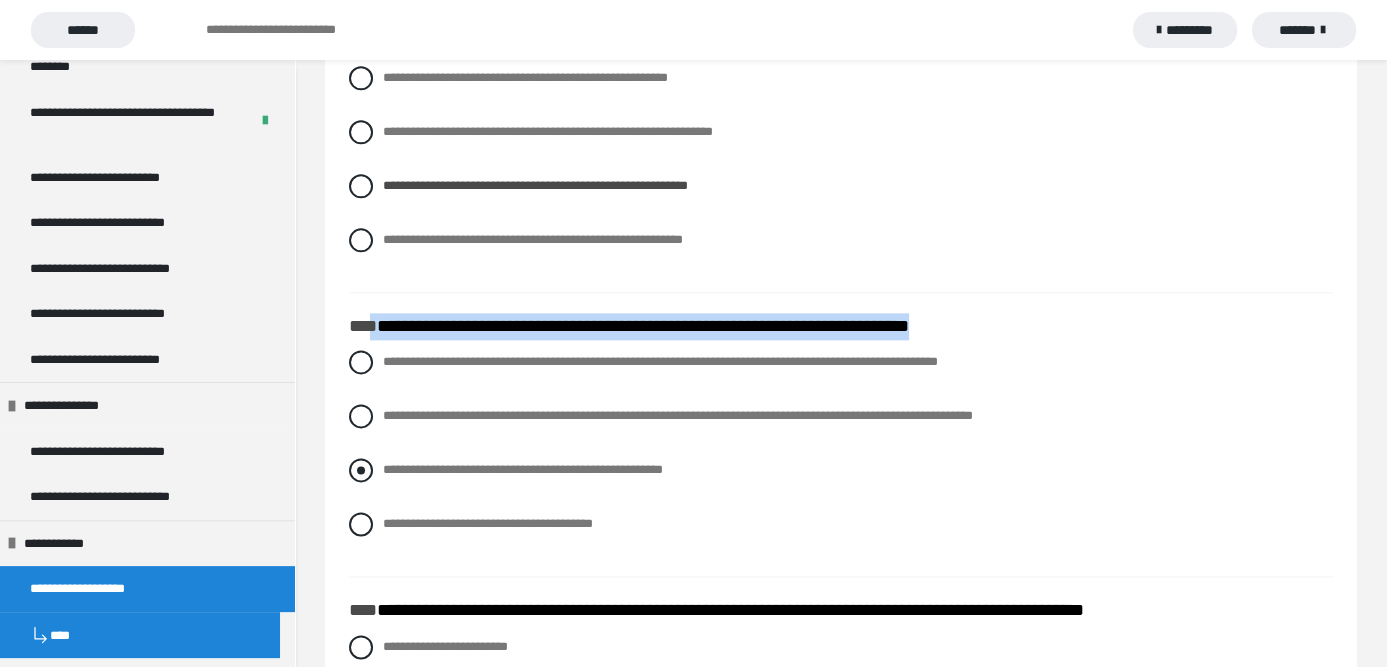click at bounding box center [361, 470] 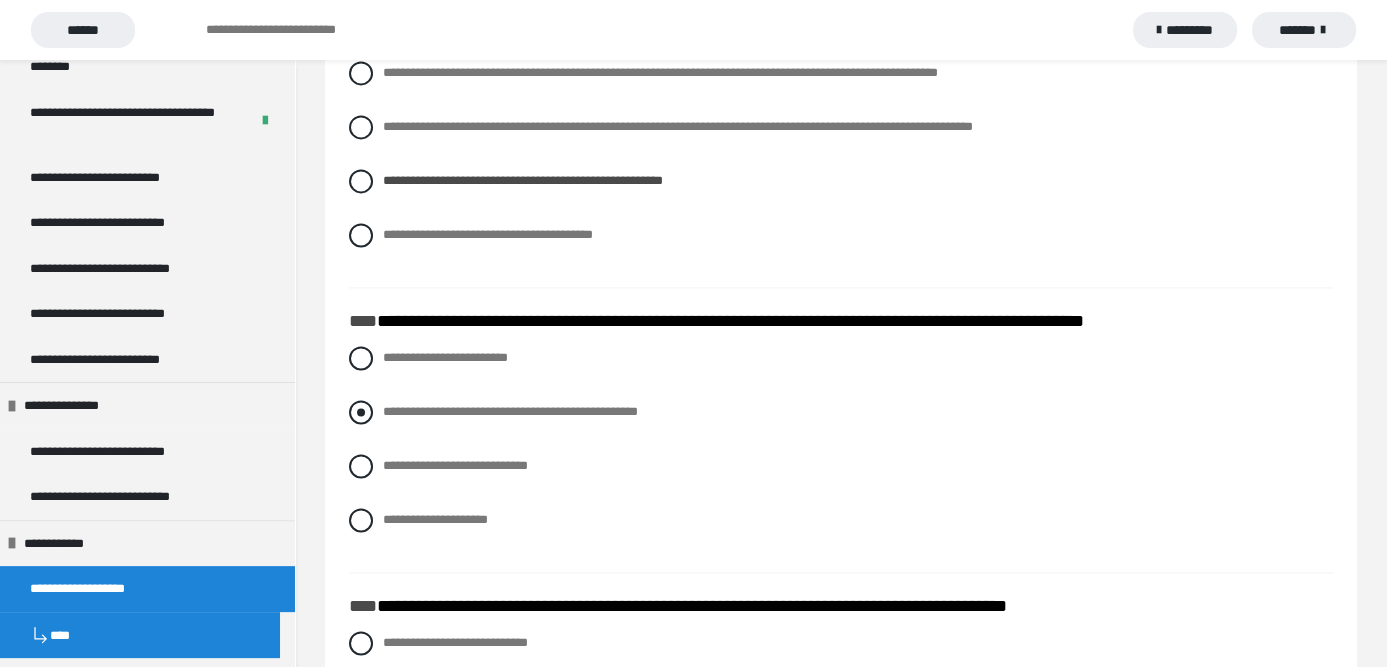 scroll, scrollTop: 3700, scrollLeft: 0, axis: vertical 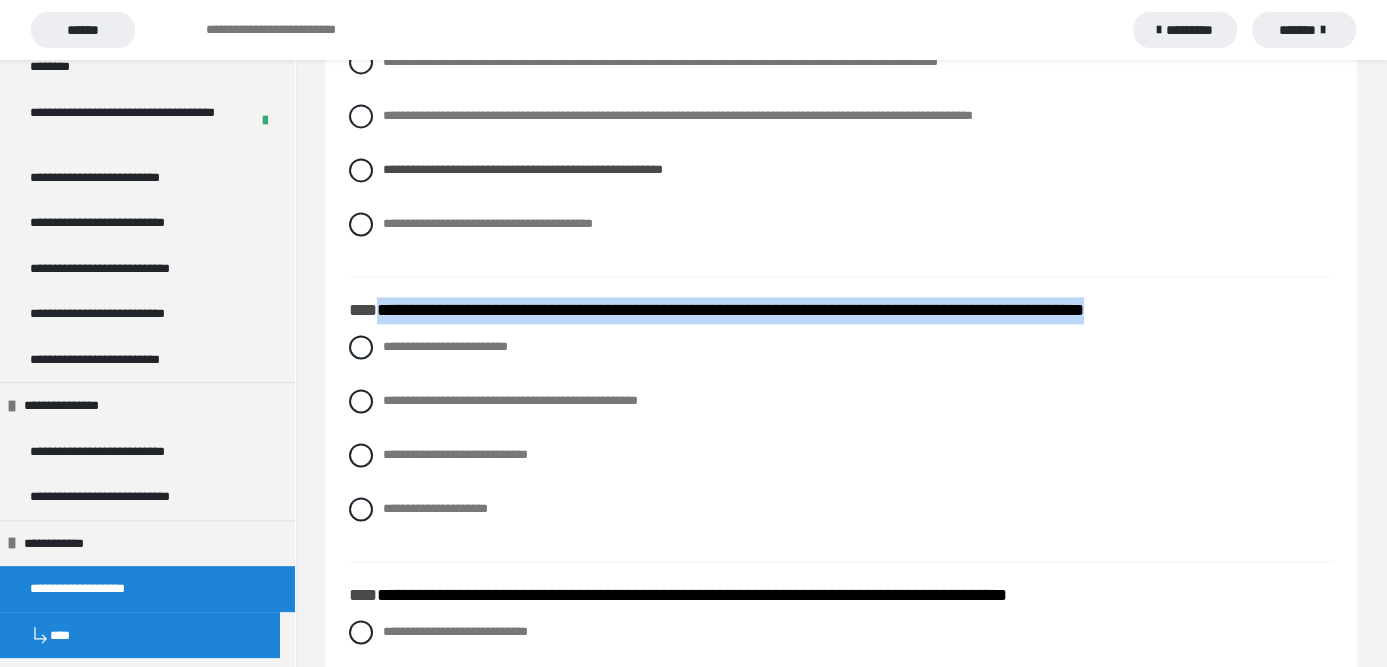 drag, startPoint x: 1262, startPoint y: 336, endPoint x: 384, endPoint y: 337, distance: 878.00055 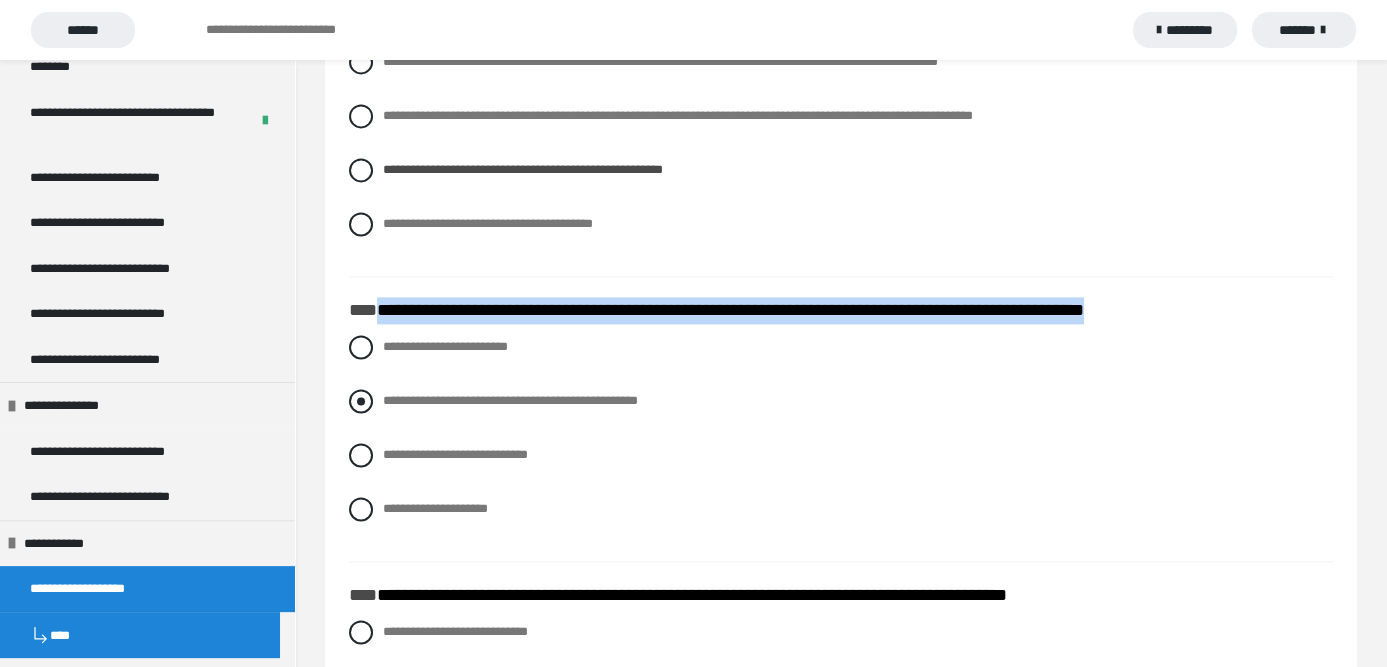 click at bounding box center [361, 401] 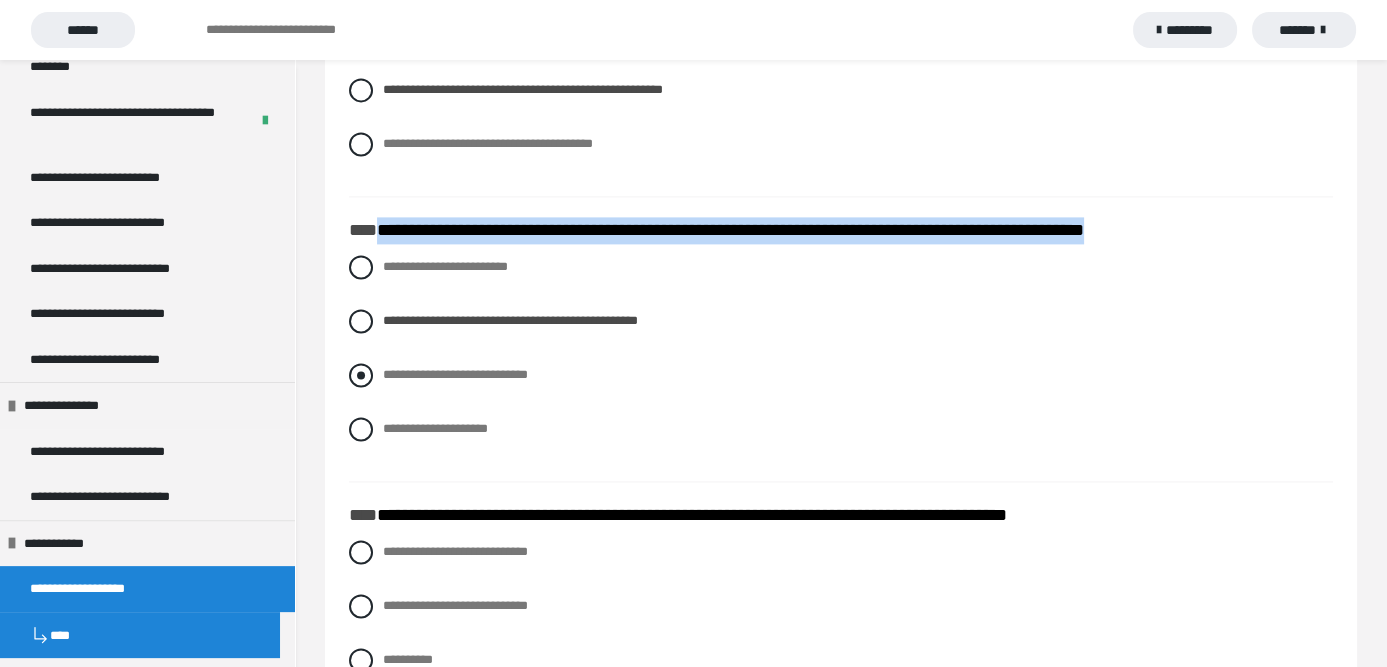 scroll, scrollTop: 3900, scrollLeft: 0, axis: vertical 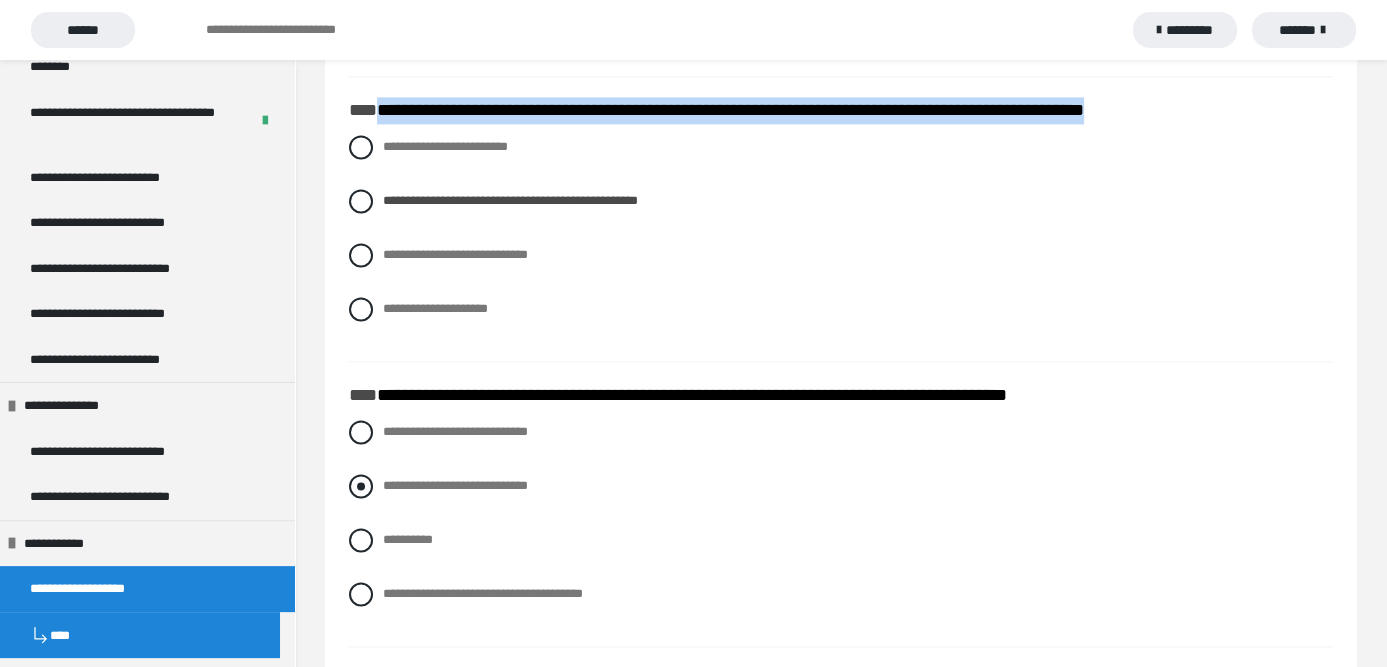 drag, startPoint x: 356, startPoint y: 512, endPoint x: 414, endPoint y: 502, distance: 58.855755 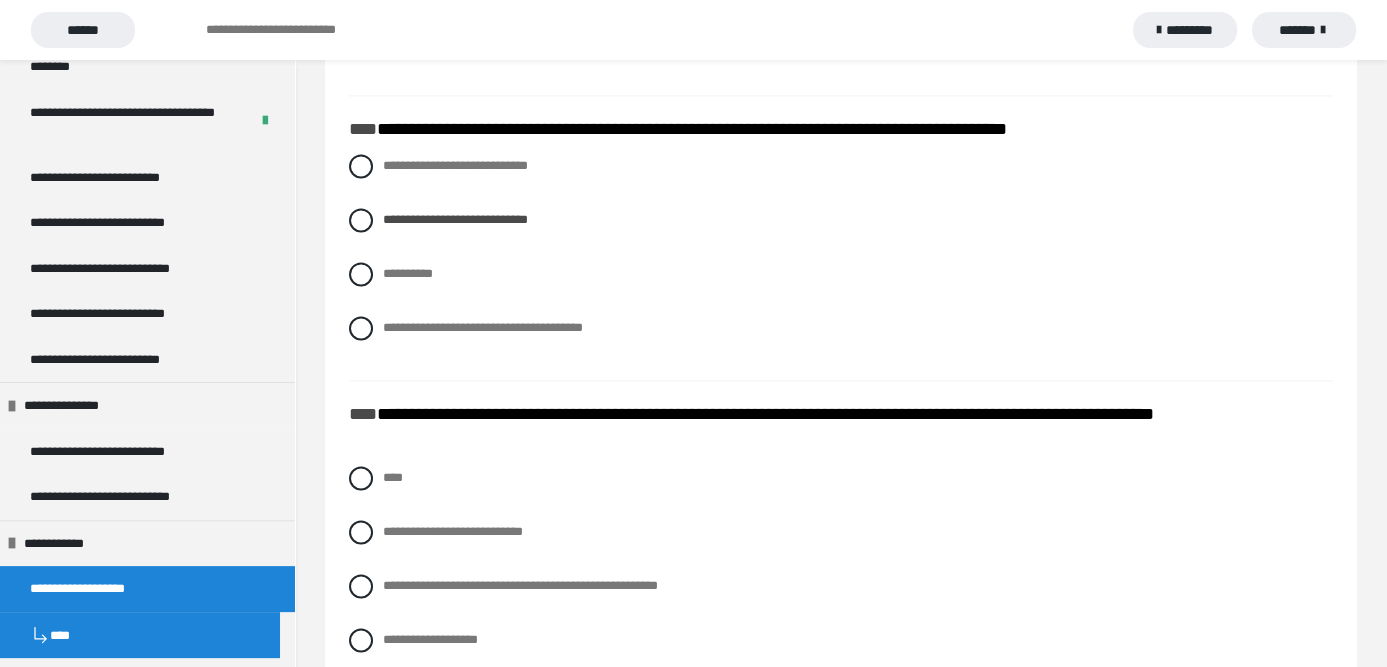 scroll, scrollTop: 4200, scrollLeft: 0, axis: vertical 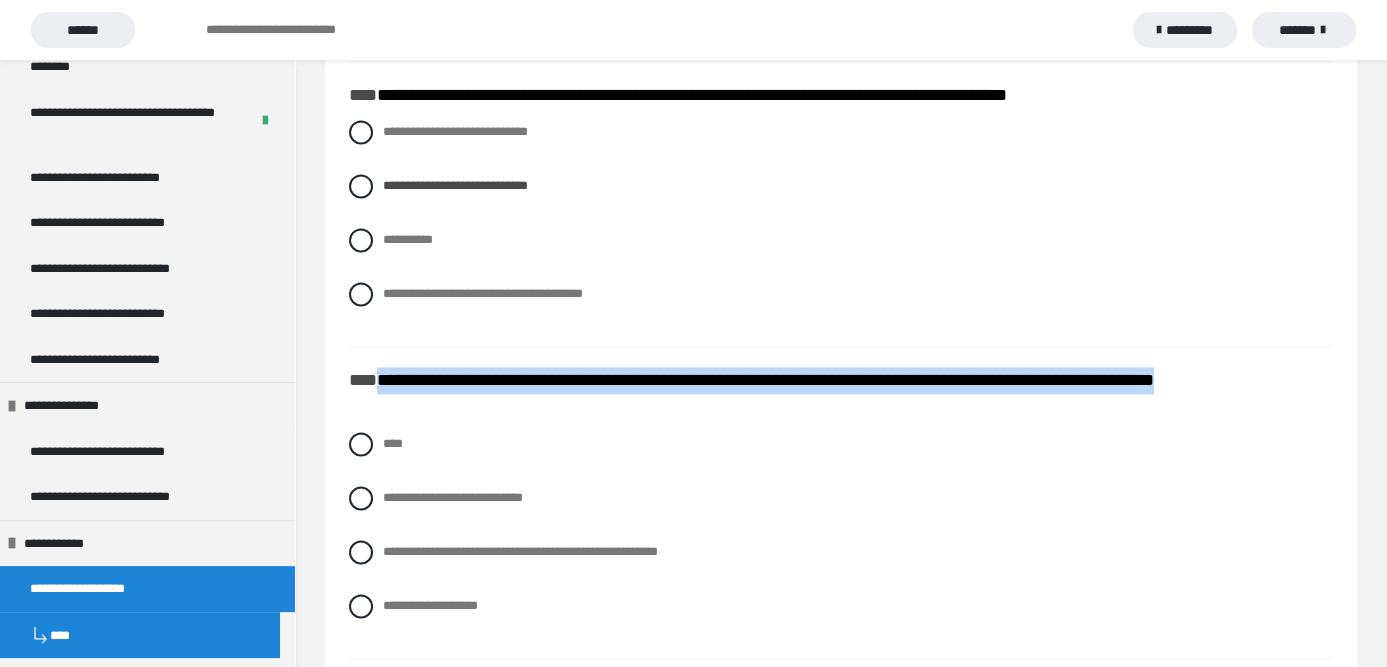 drag, startPoint x: 448, startPoint y: 434, endPoint x: 376, endPoint y: 394, distance: 82.36504 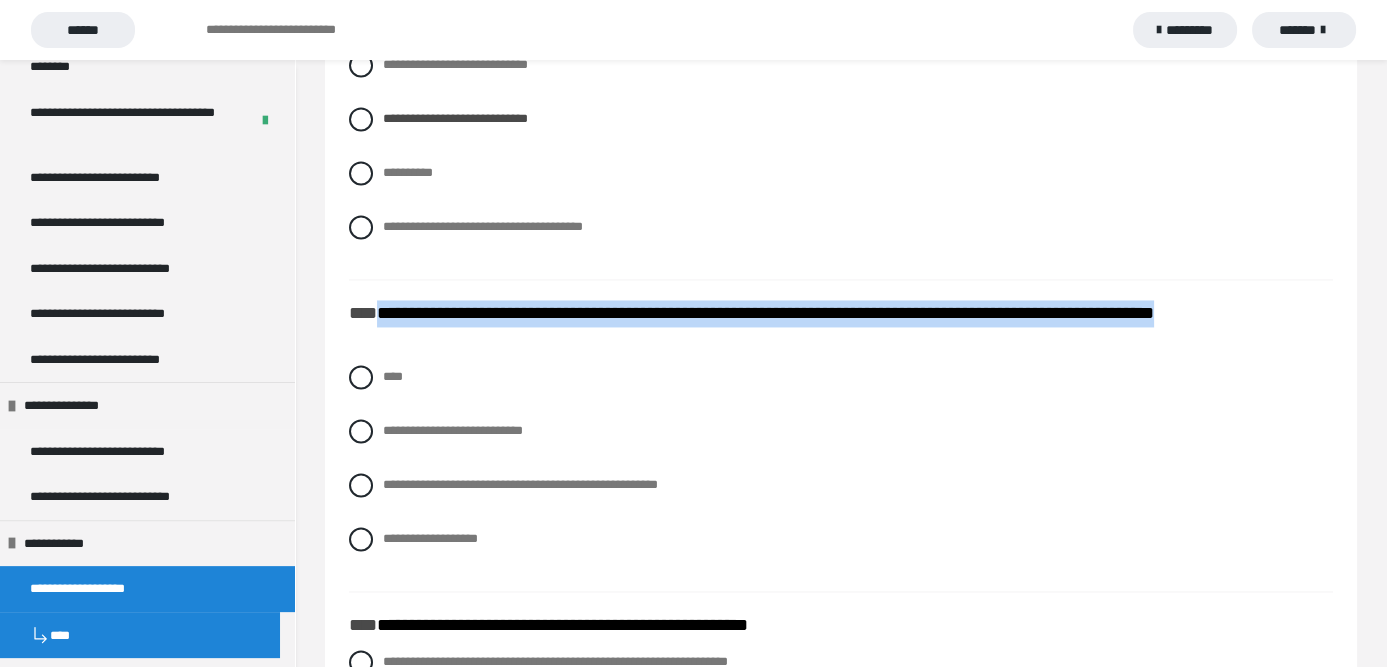 scroll, scrollTop: 4300, scrollLeft: 0, axis: vertical 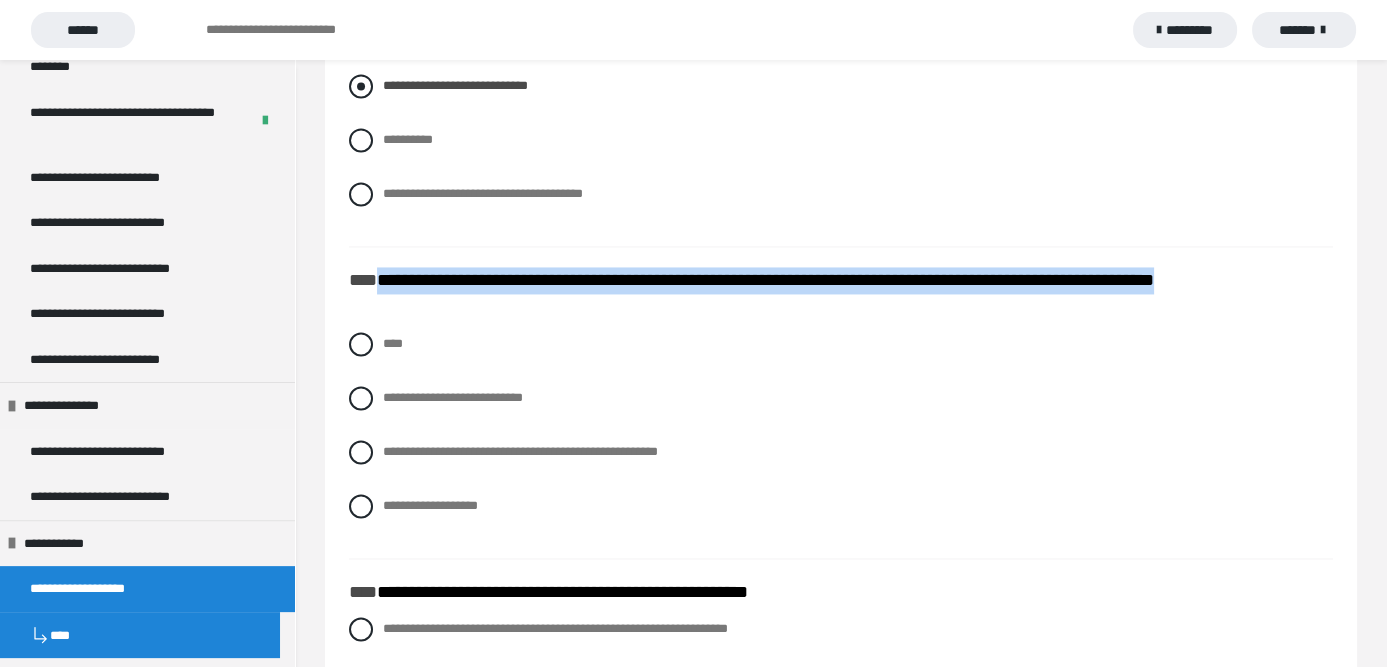 copy on "**********" 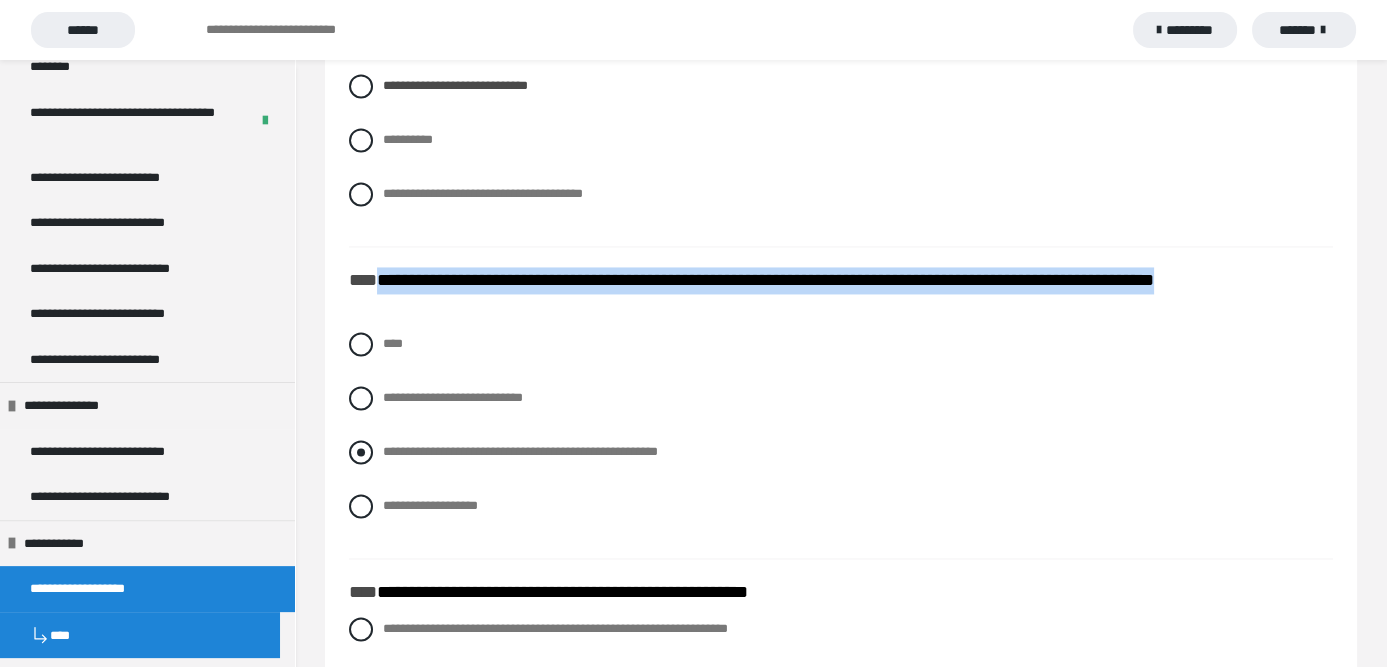click at bounding box center (361, 452) 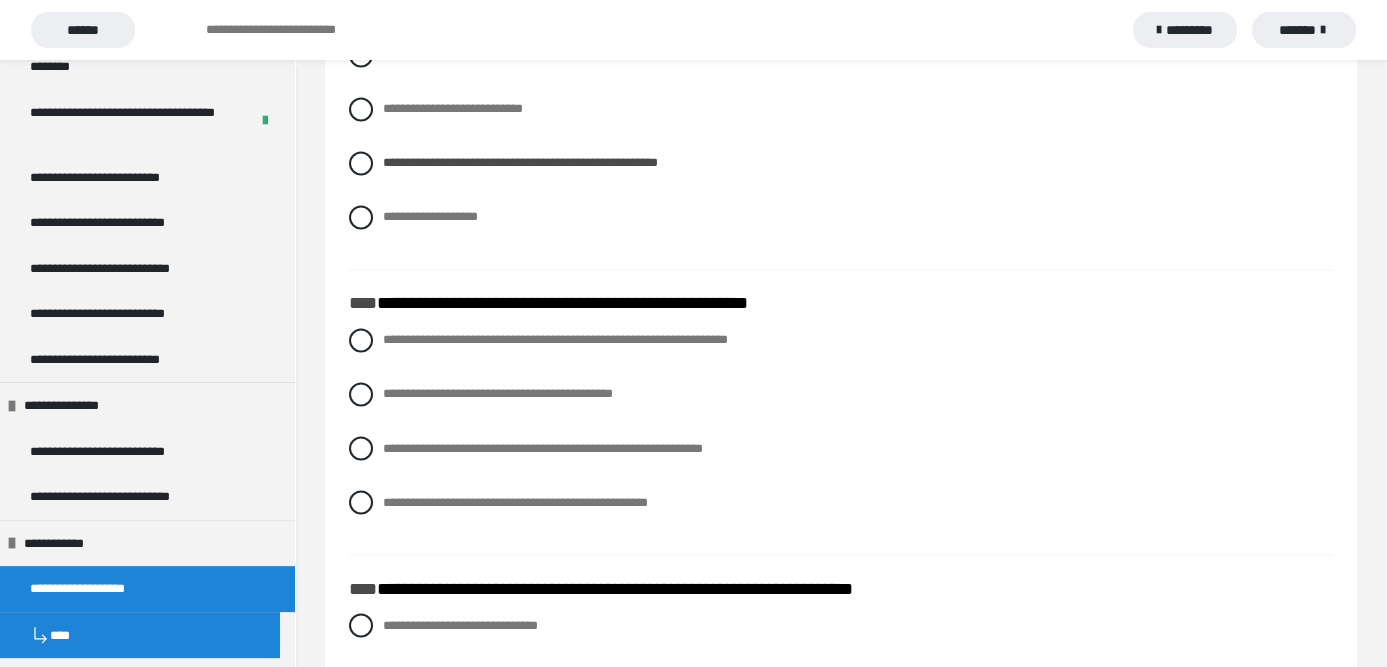 scroll, scrollTop: 4600, scrollLeft: 0, axis: vertical 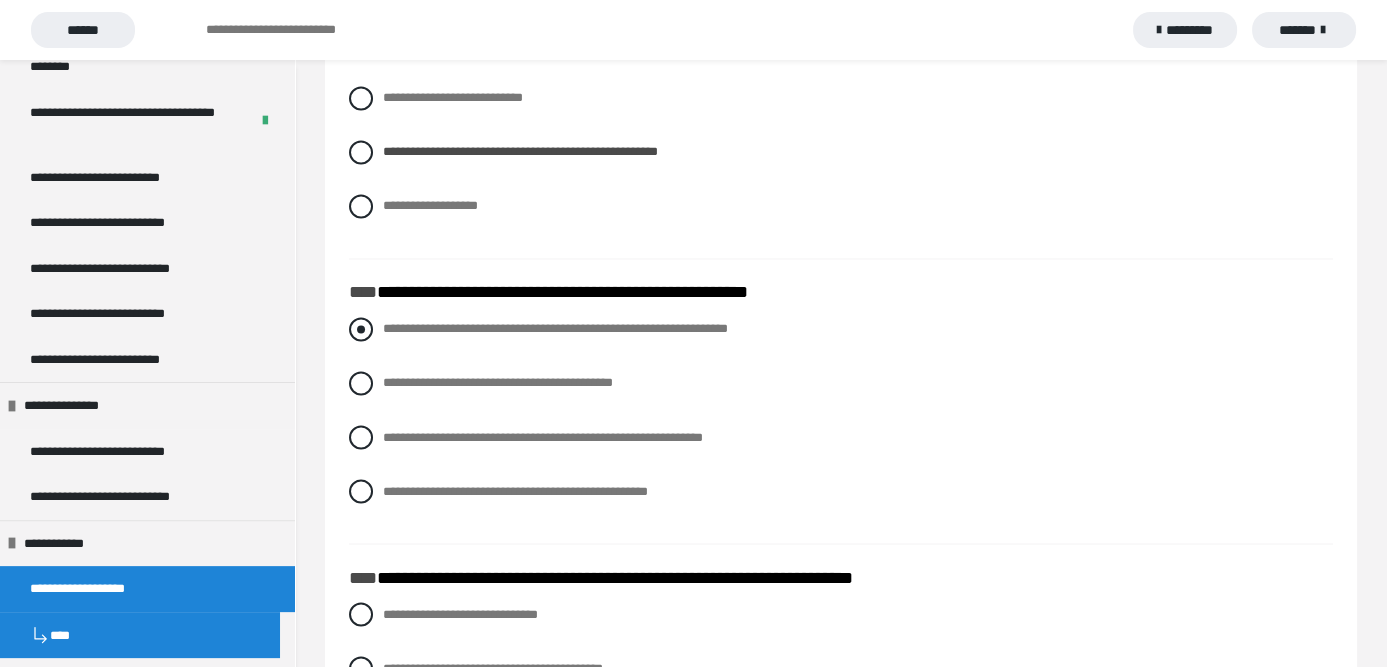 click at bounding box center (361, 329) 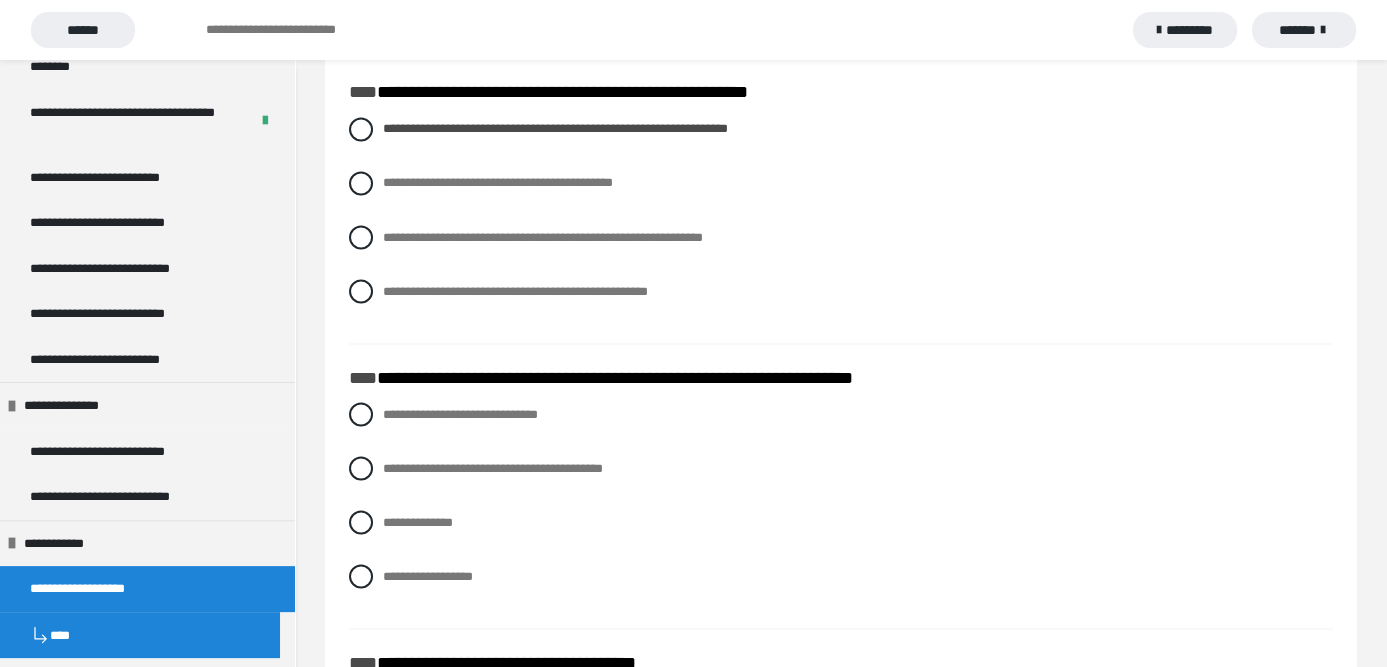 scroll, scrollTop: 4900, scrollLeft: 0, axis: vertical 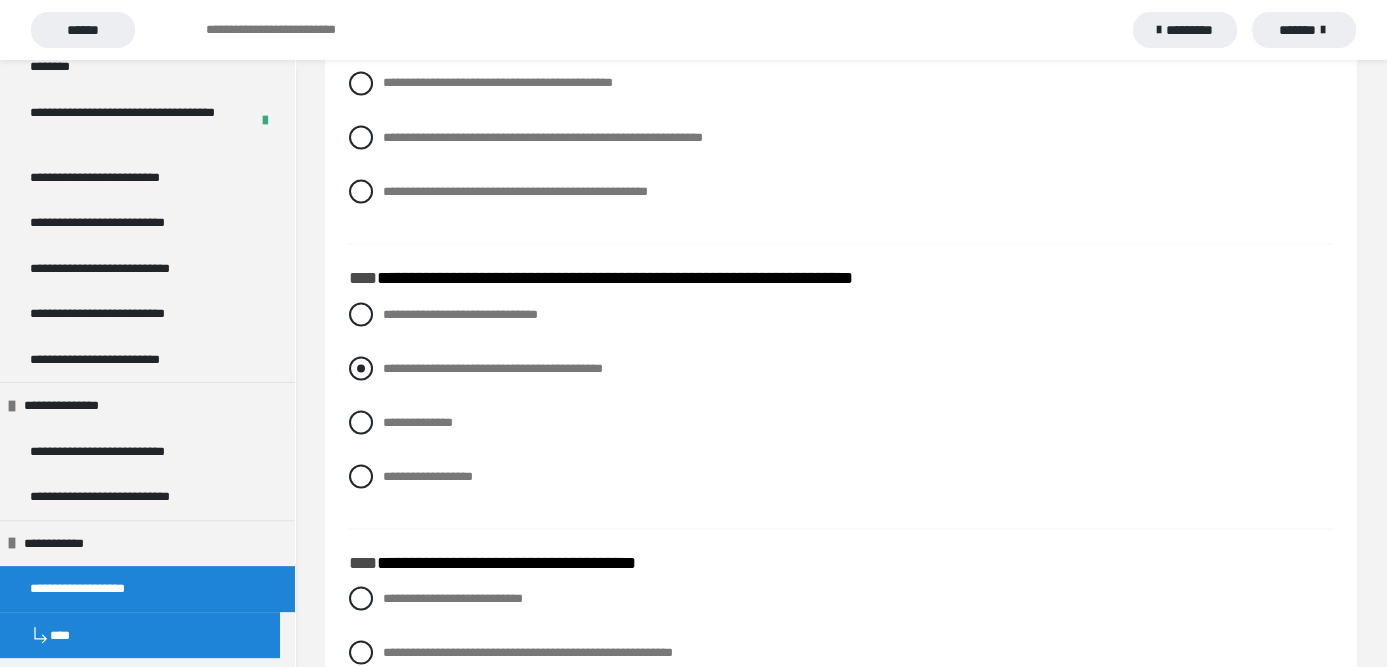 click at bounding box center (361, 368) 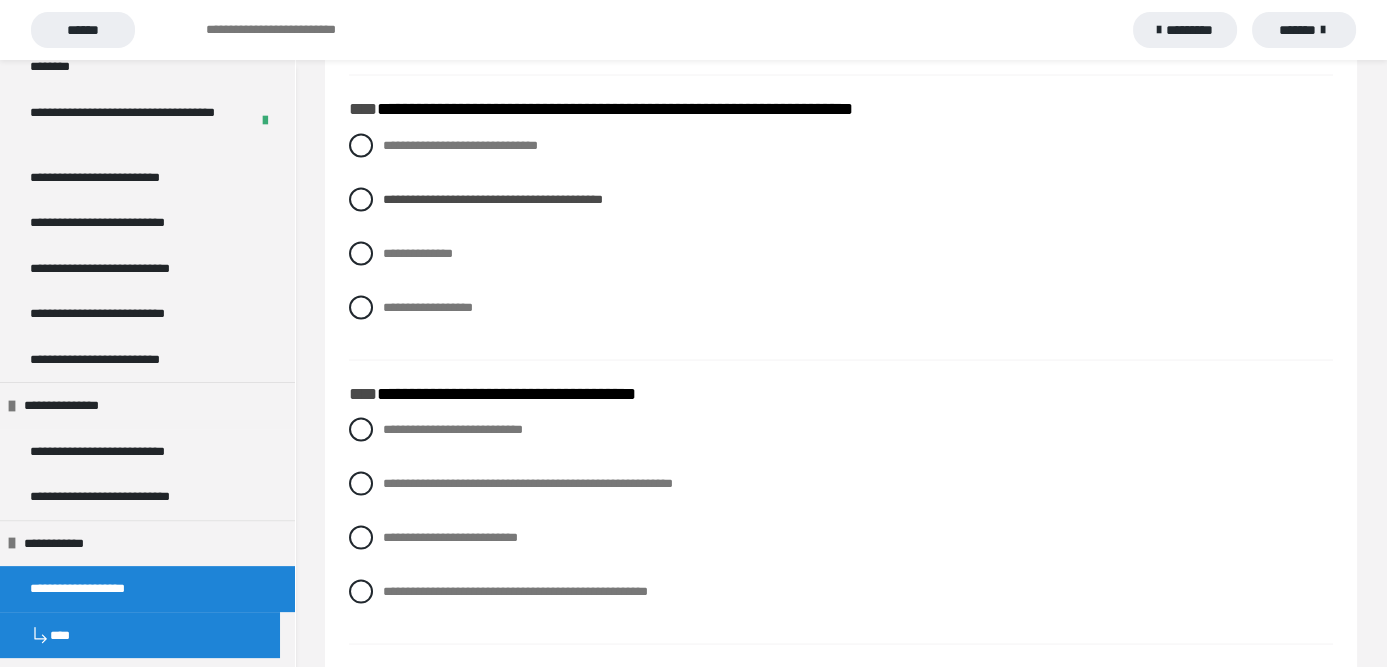 scroll, scrollTop: 5100, scrollLeft: 0, axis: vertical 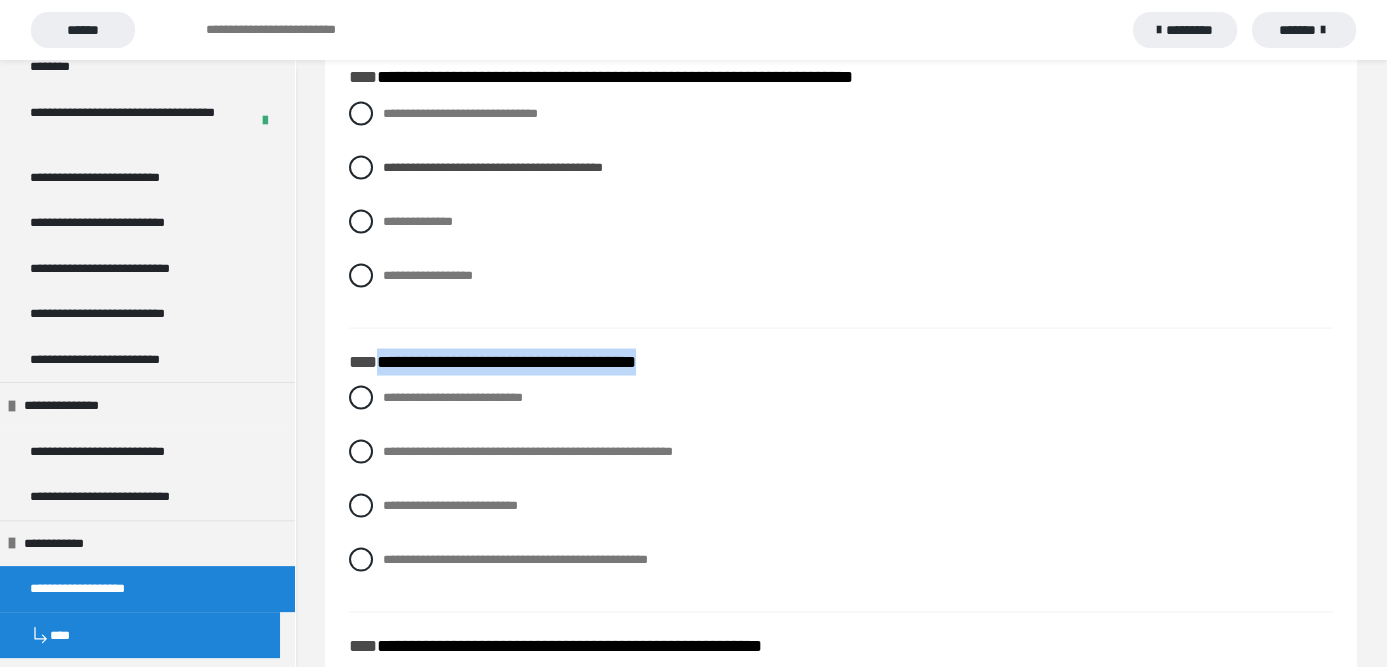 drag, startPoint x: 694, startPoint y: 387, endPoint x: 376, endPoint y: 367, distance: 318.6283 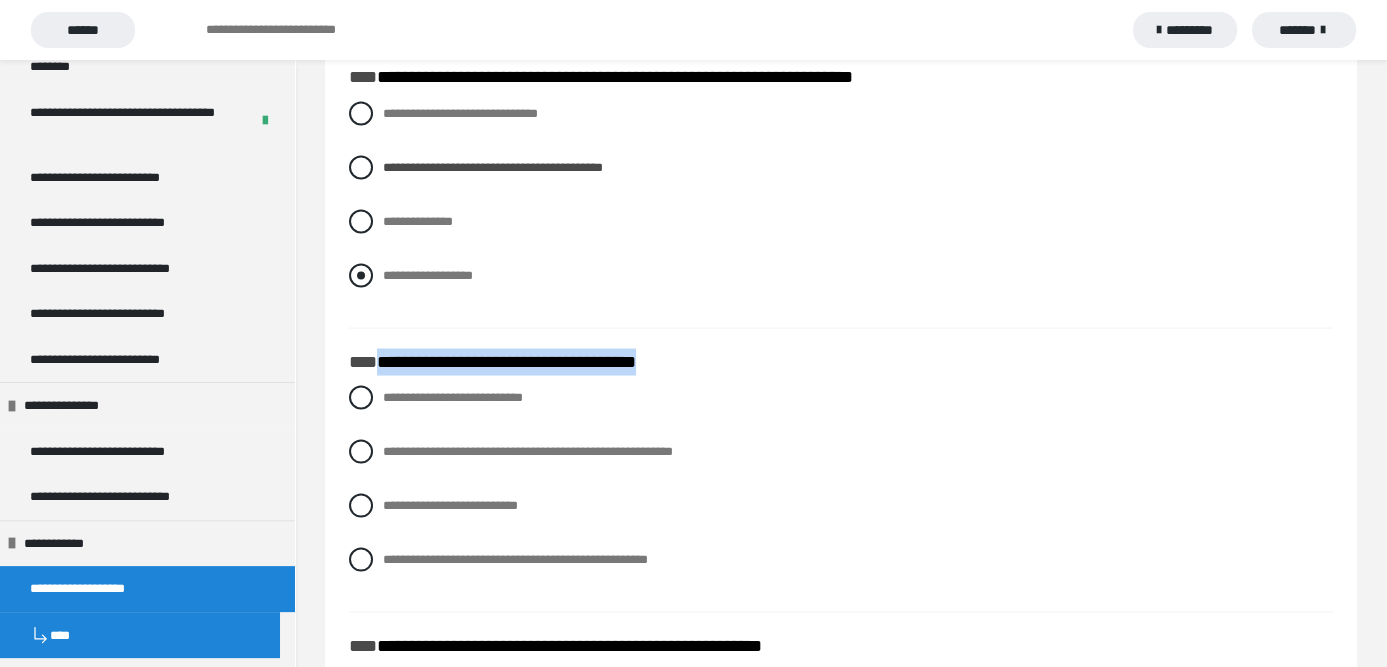 copy on "**********" 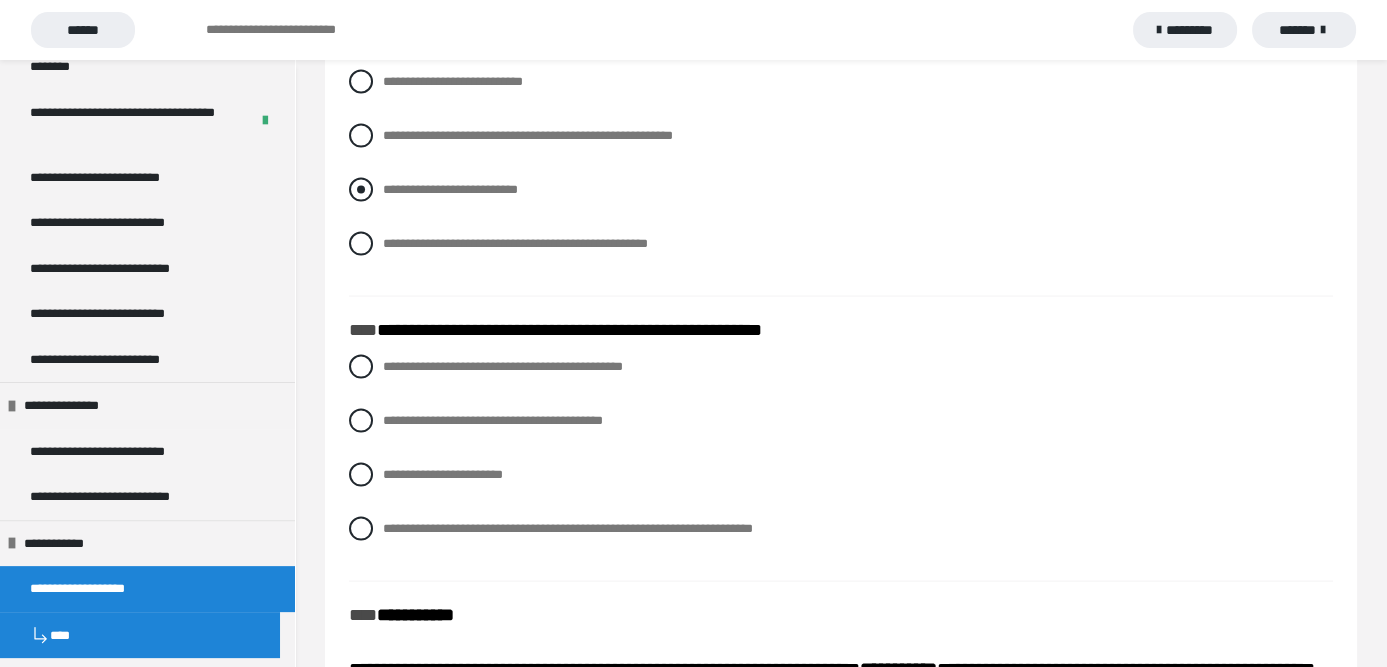 scroll, scrollTop: 5300, scrollLeft: 0, axis: vertical 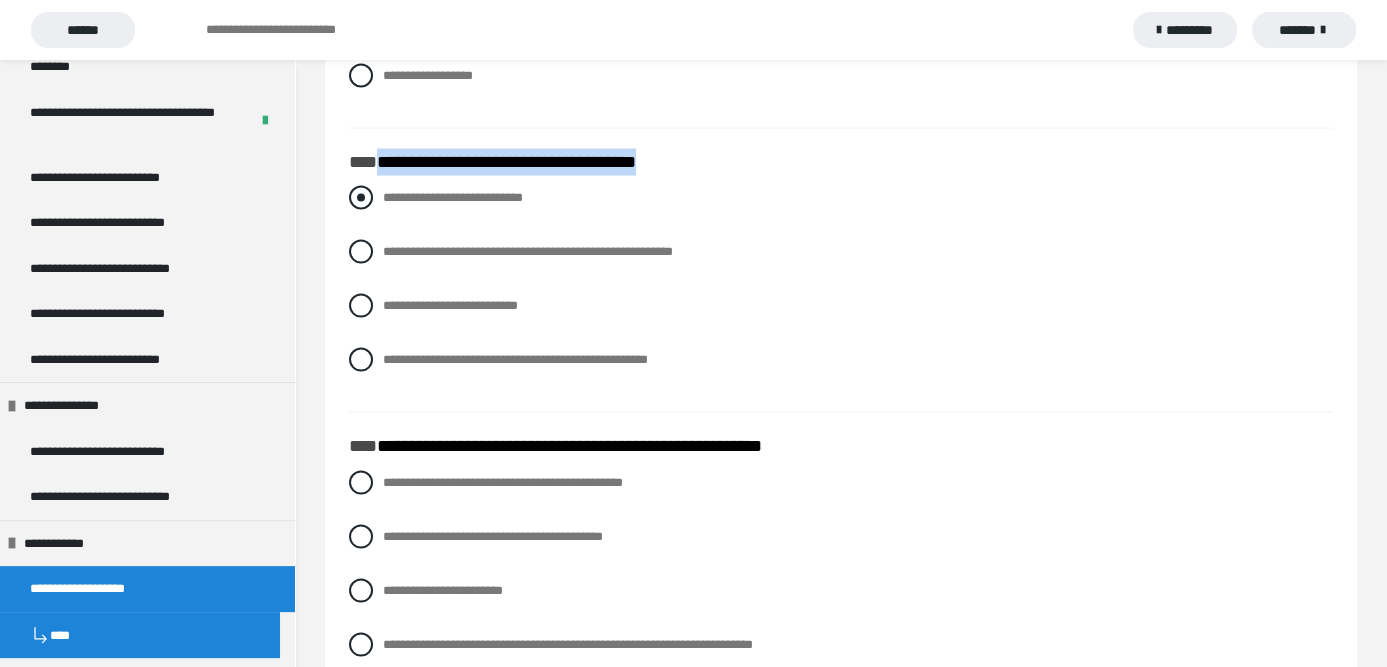 click on "**********" at bounding box center [841, 198] 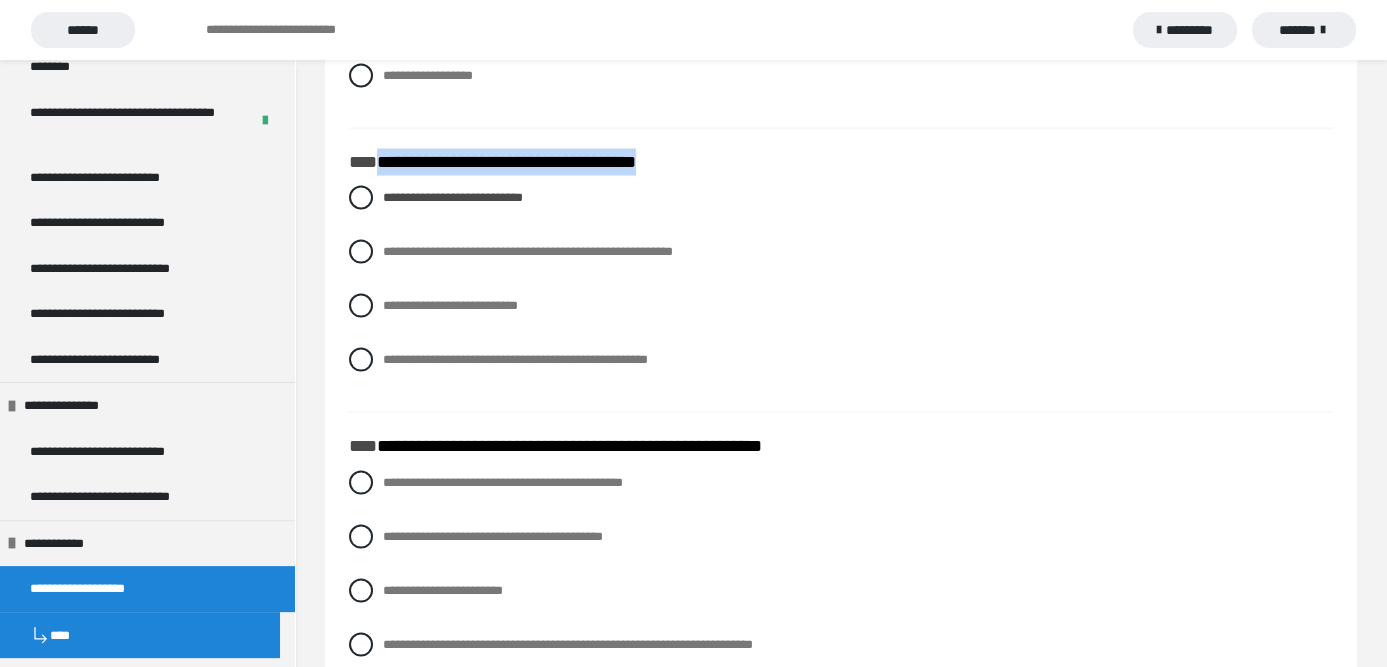 click on "**********" at bounding box center (841, -1716) 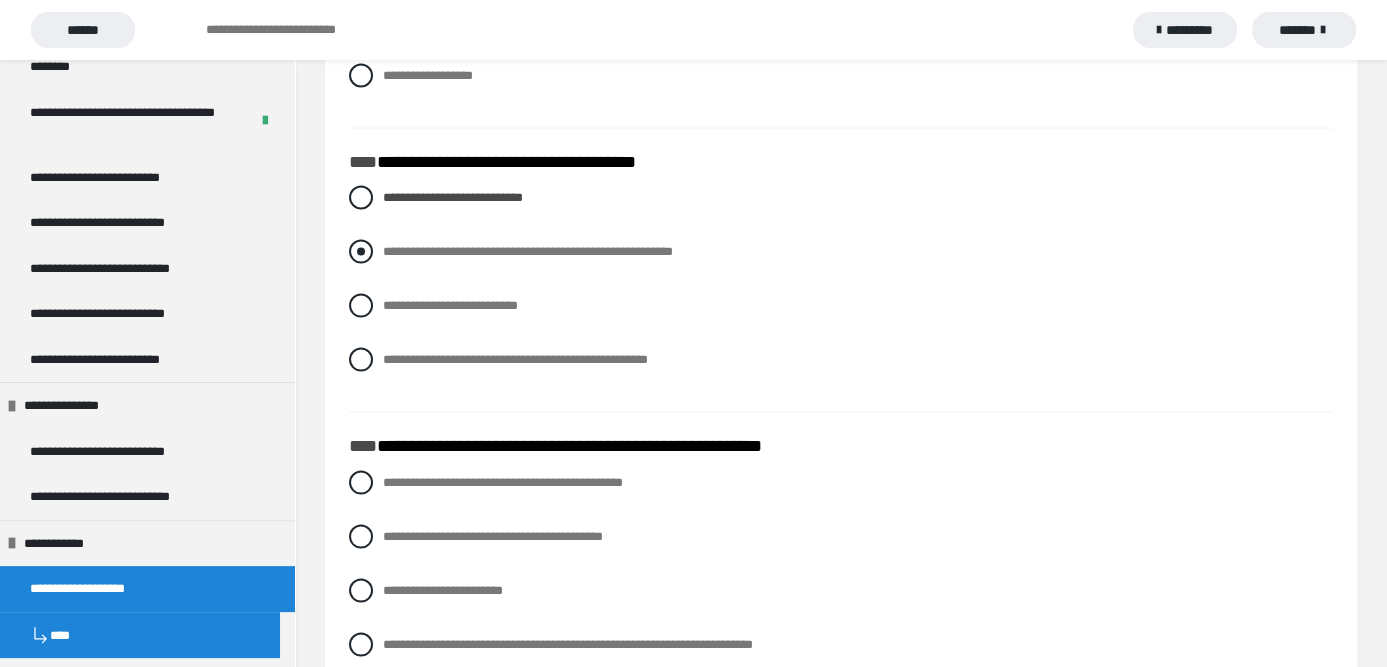 click on "**********" at bounding box center [841, 294] 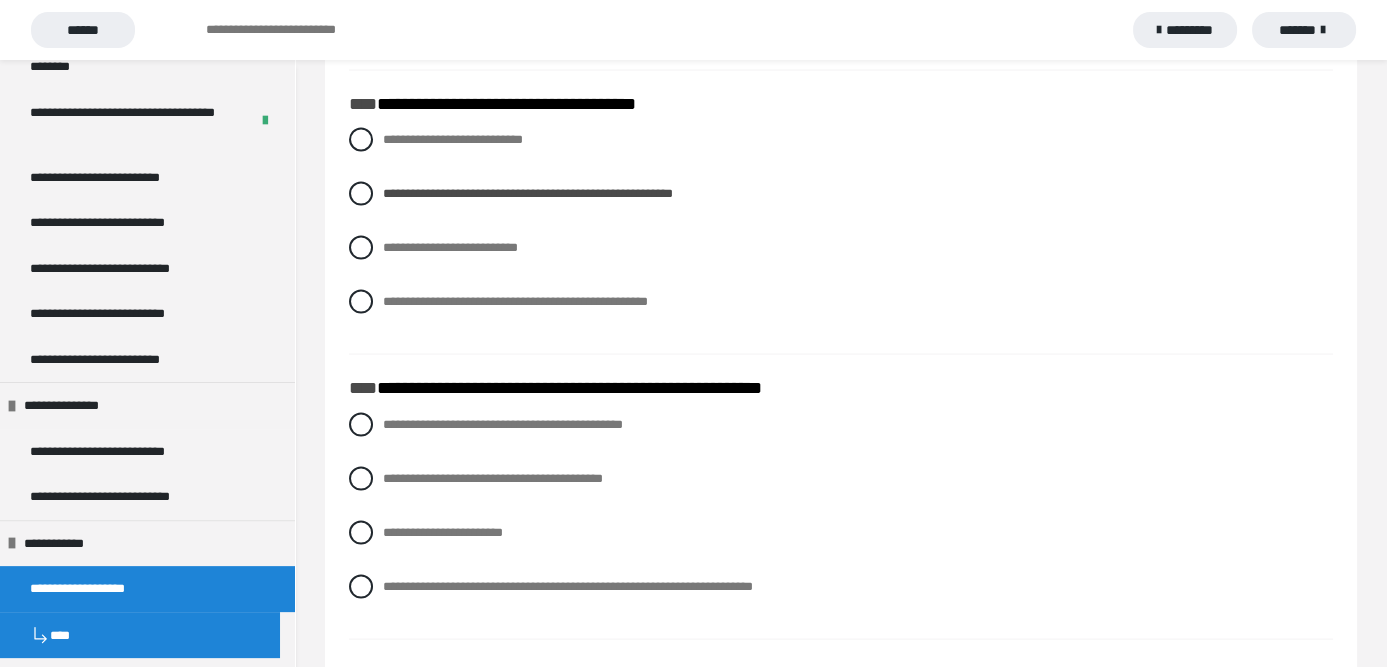scroll, scrollTop: 5400, scrollLeft: 0, axis: vertical 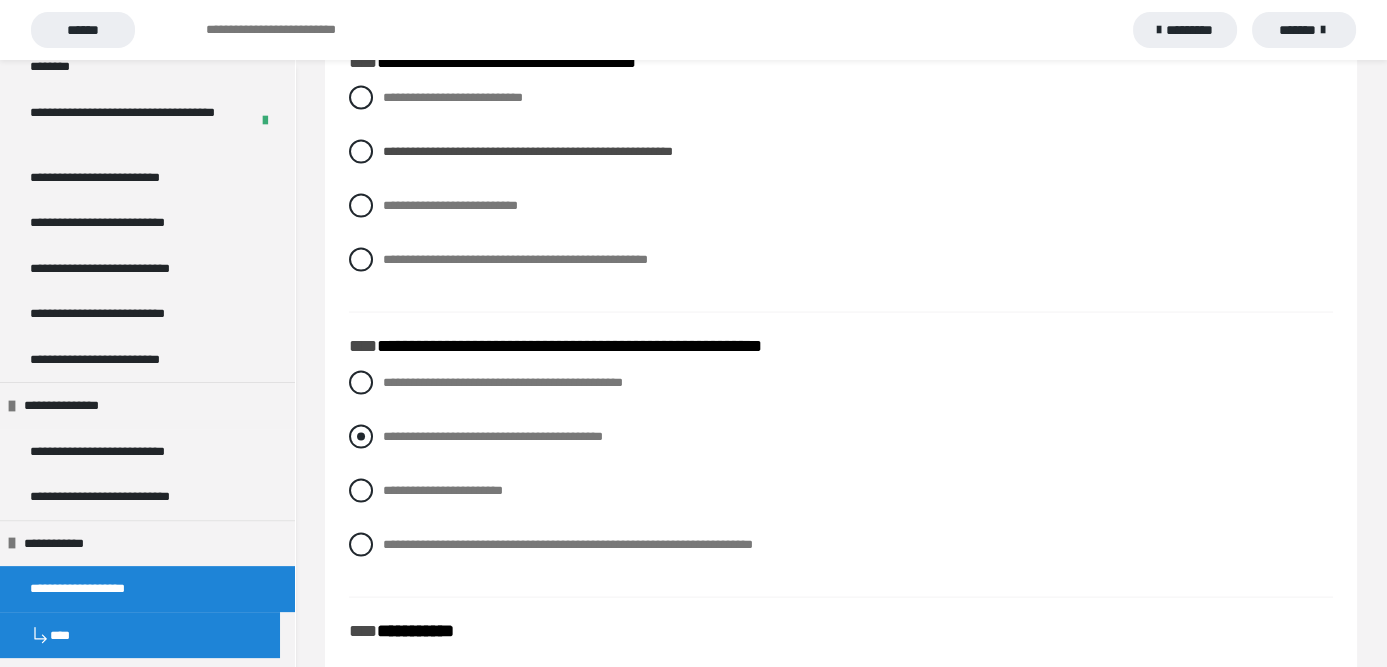 click at bounding box center (361, 437) 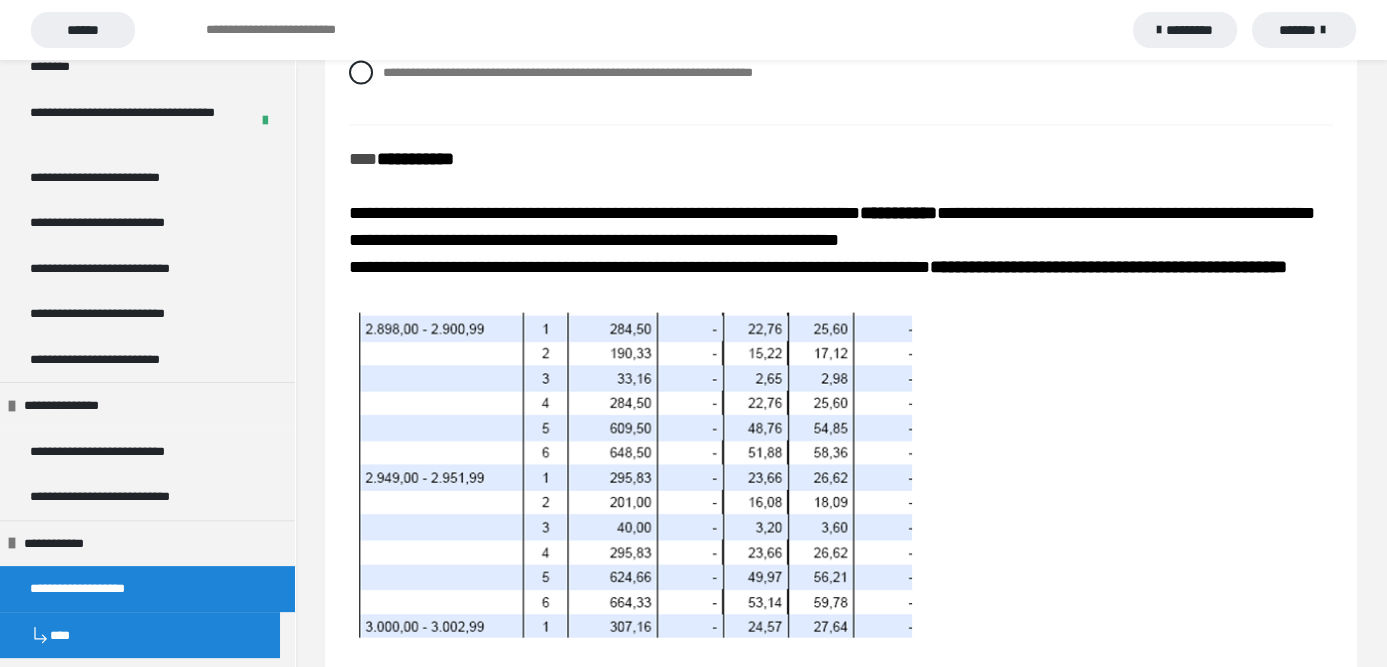 scroll, scrollTop: 5783, scrollLeft: 0, axis: vertical 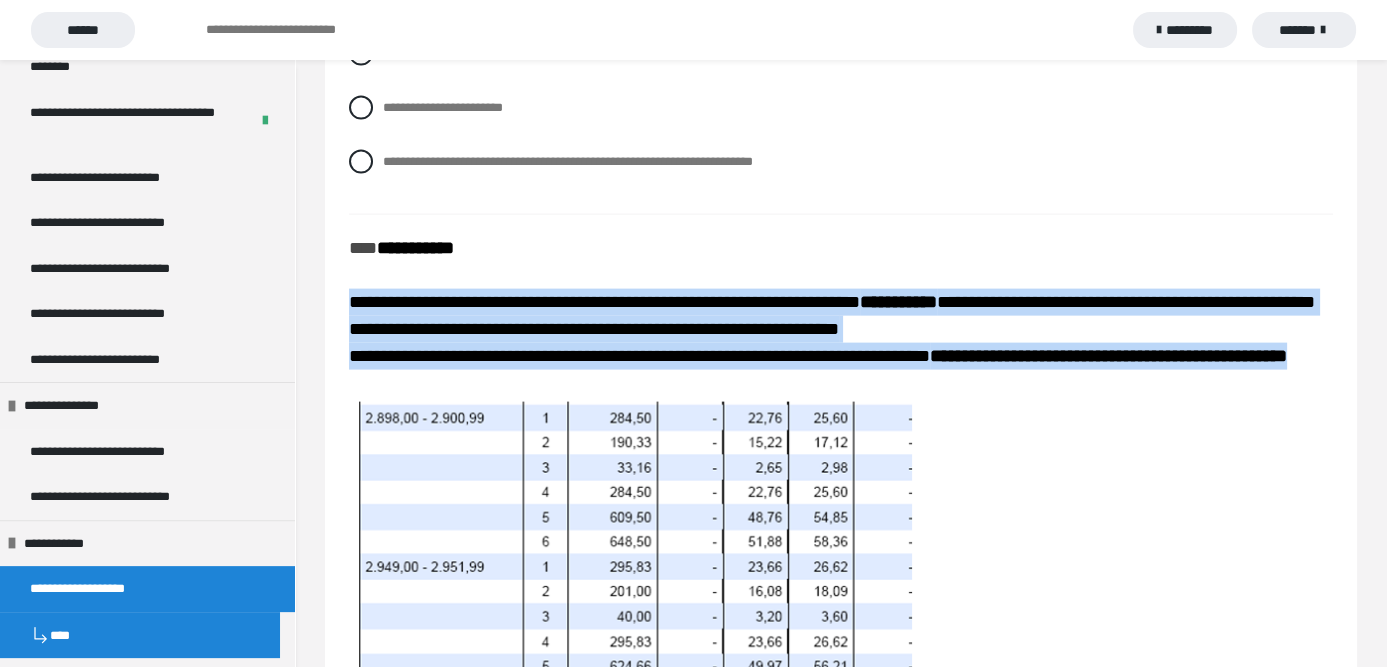drag, startPoint x: 486, startPoint y: 412, endPoint x: 343, endPoint y: 319, distance: 170.58136 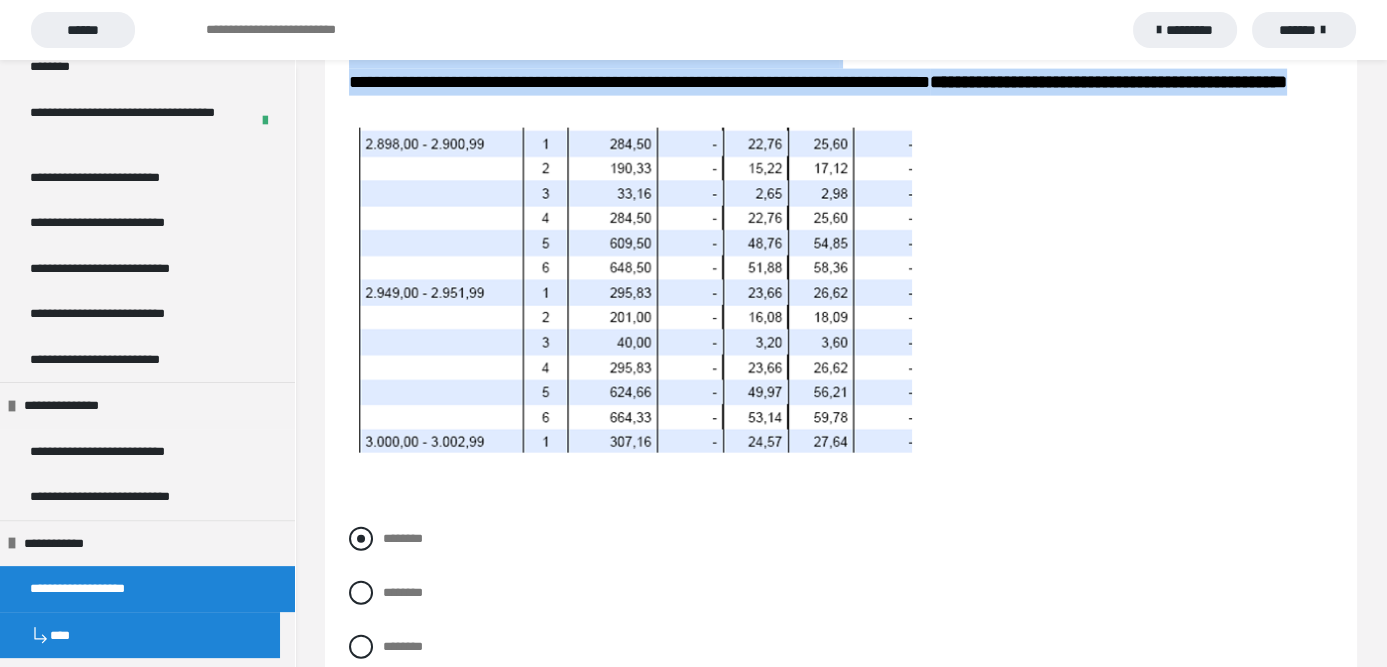 scroll, scrollTop: 6283, scrollLeft: 0, axis: vertical 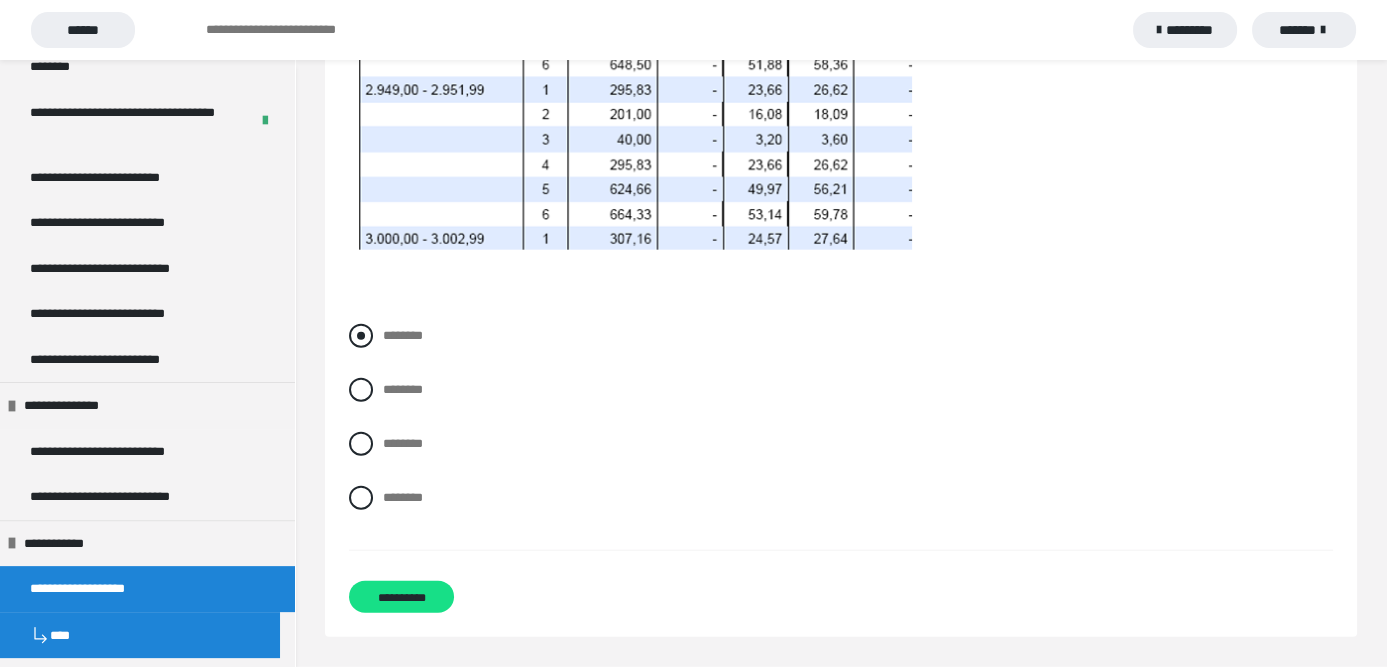 click at bounding box center [361, 336] 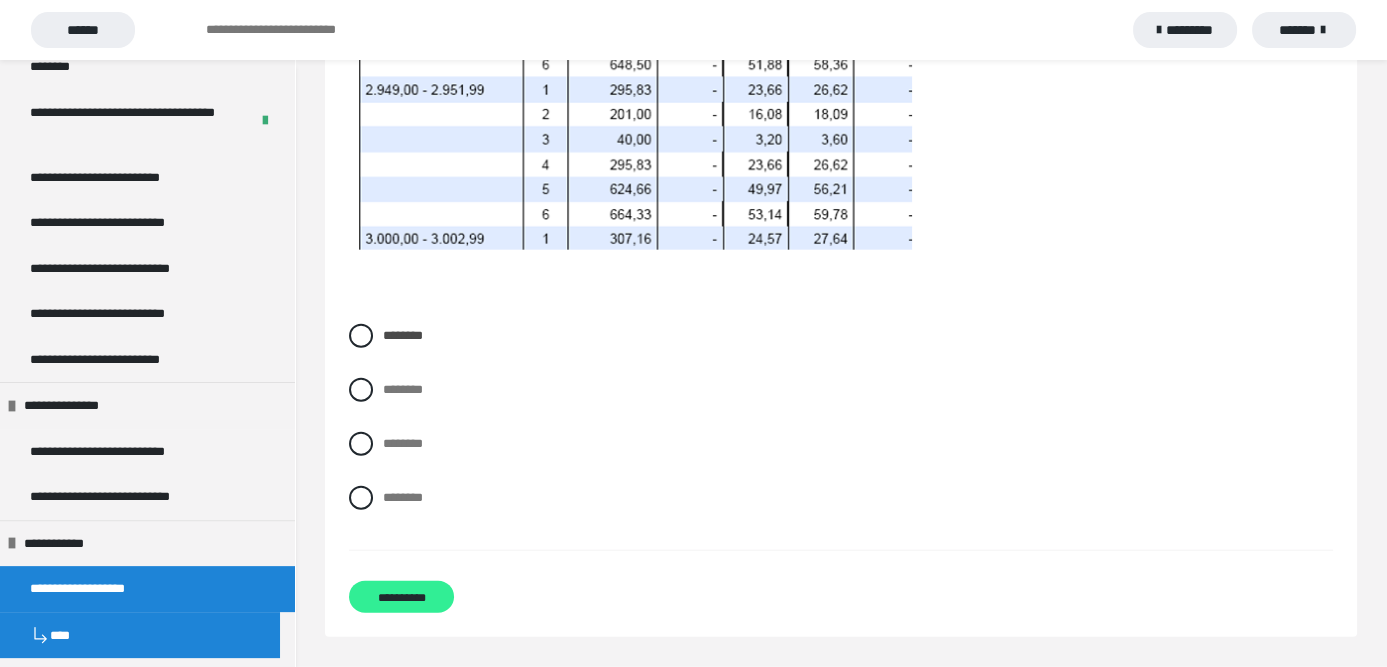 click on "**********" at bounding box center [401, 597] 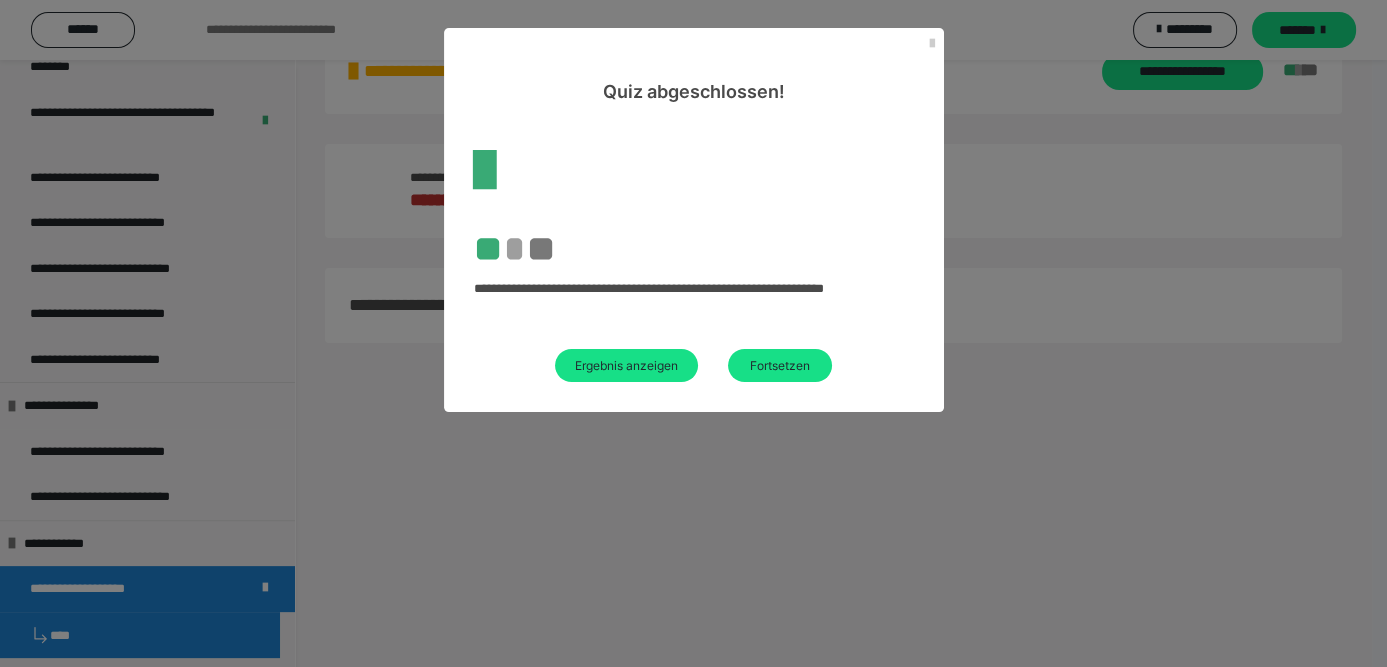 scroll, scrollTop: 528, scrollLeft: 0, axis: vertical 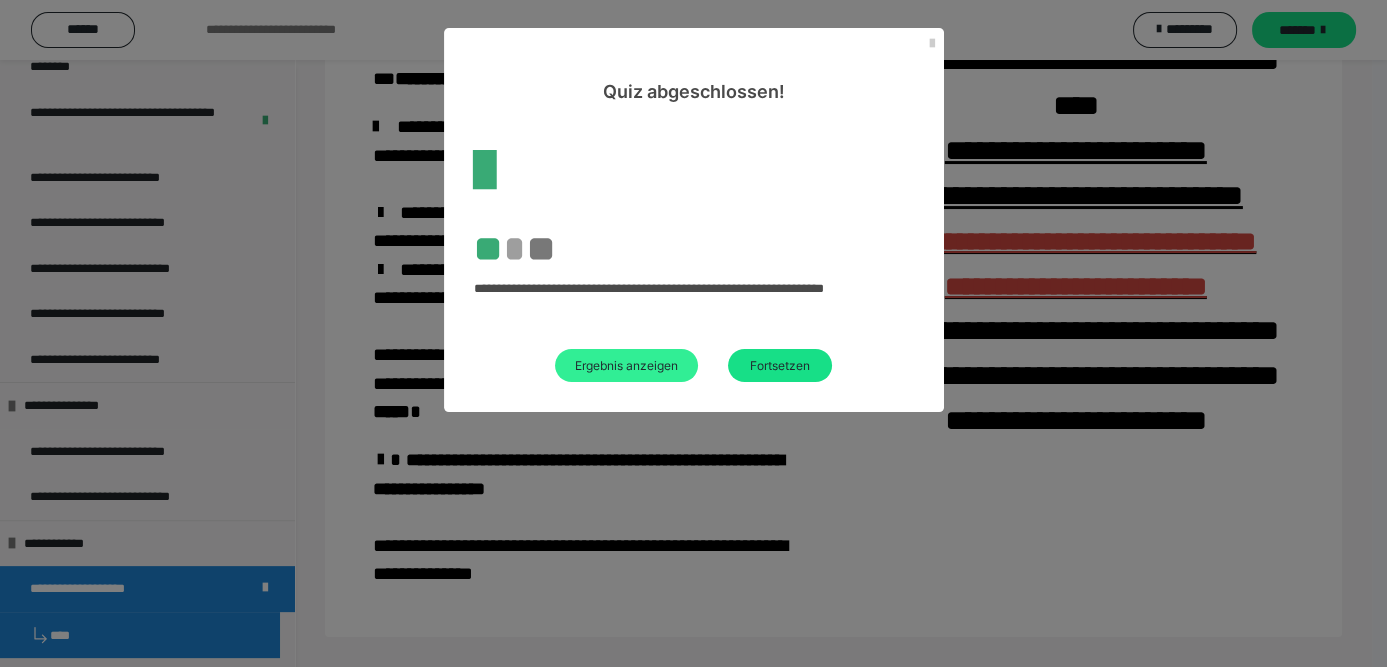click on "Ergebnis anzeigen" at bounding box center (626, 365) 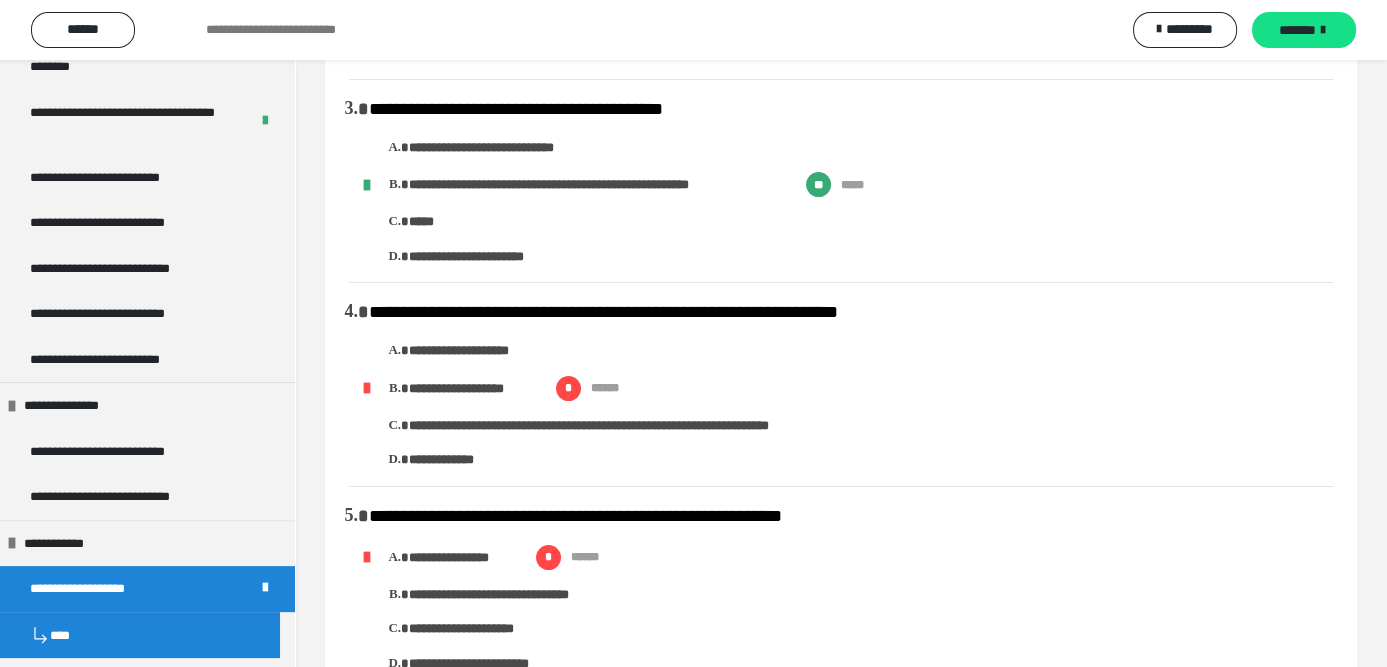 scroll, scrollTop: 600, scrollLeft: 0, axis: vertical 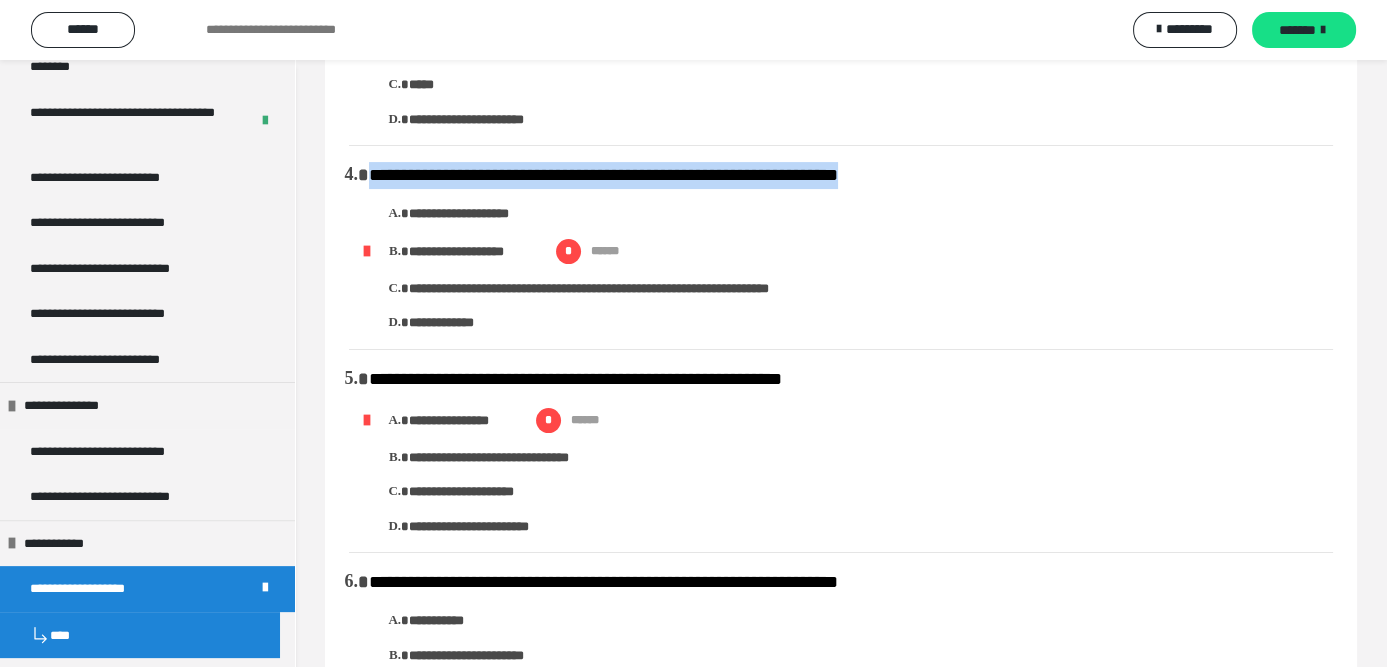 drag, startPoint x: 947, startPoint y: 178, endPoint x: 932, endPoint y: 176, distance: 15.132746 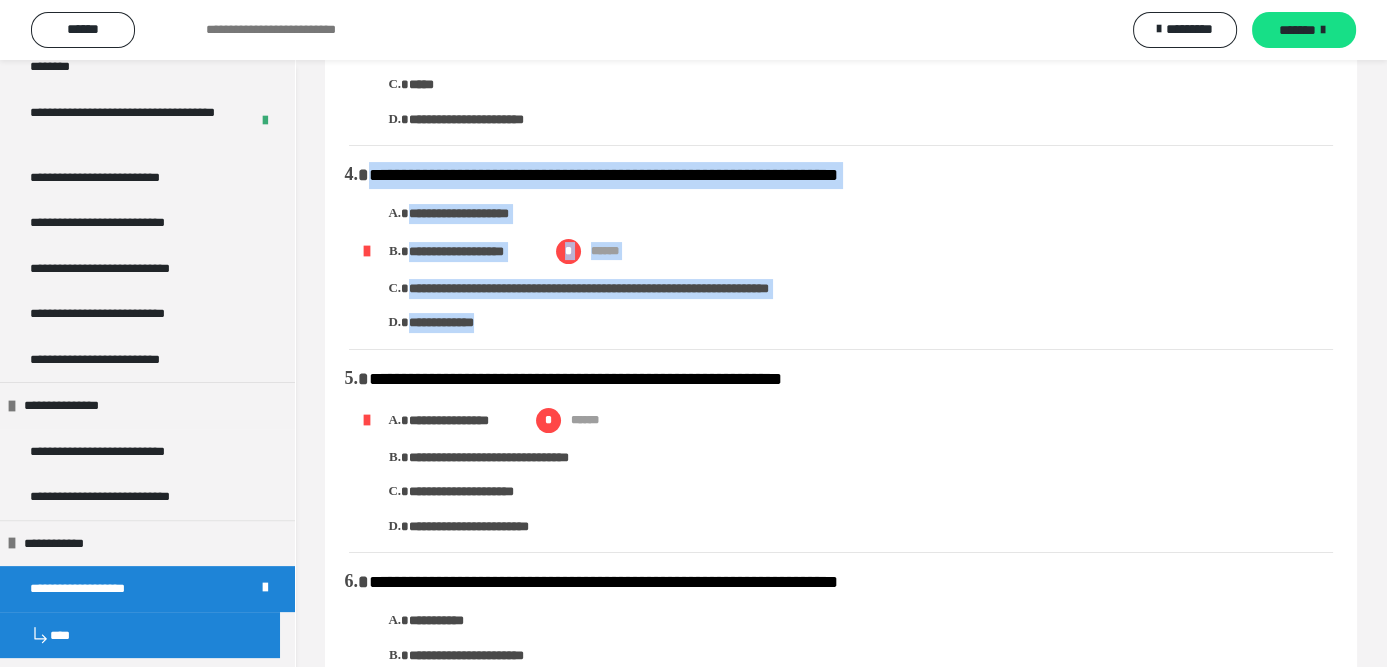 drag, startPoint x: 875, startPoint y: 371, endPoint x: 445, endPoint y: 353, distance: 430.3766 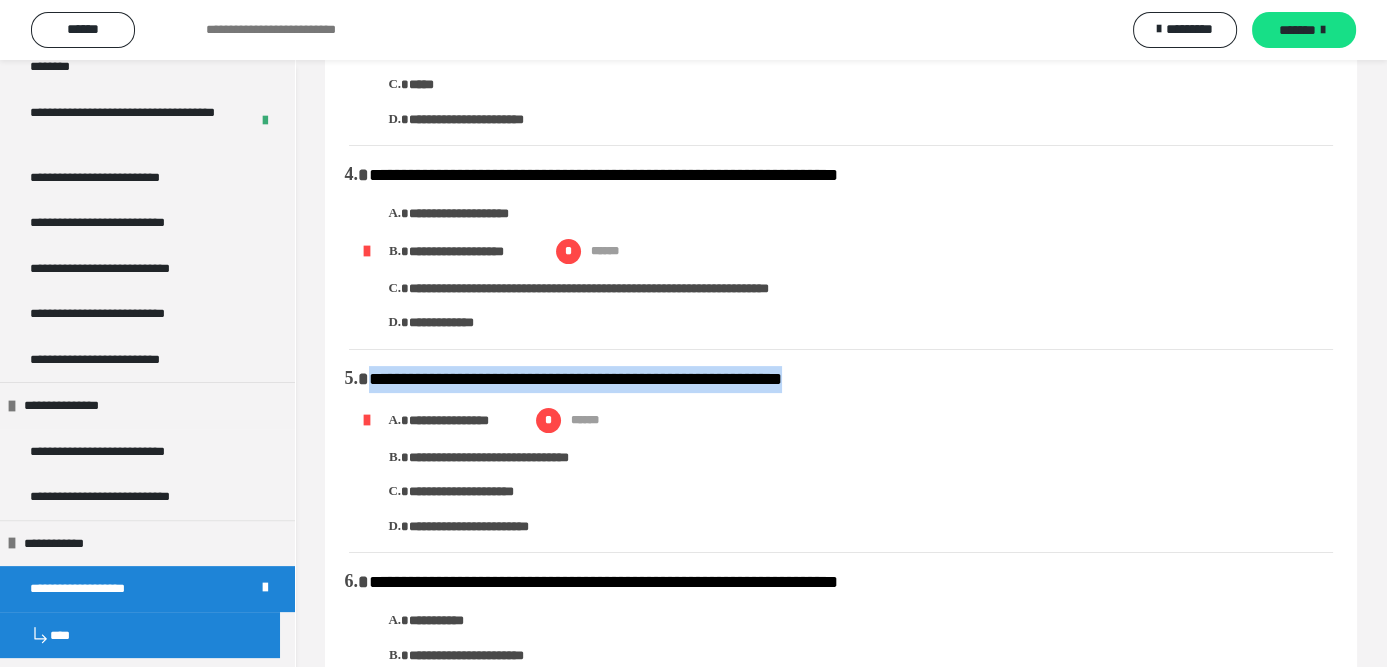 drag, startPoint x: 373, startPoint y: 378, endPoint x: 864, endPoint y: 381, distance: 491.00916 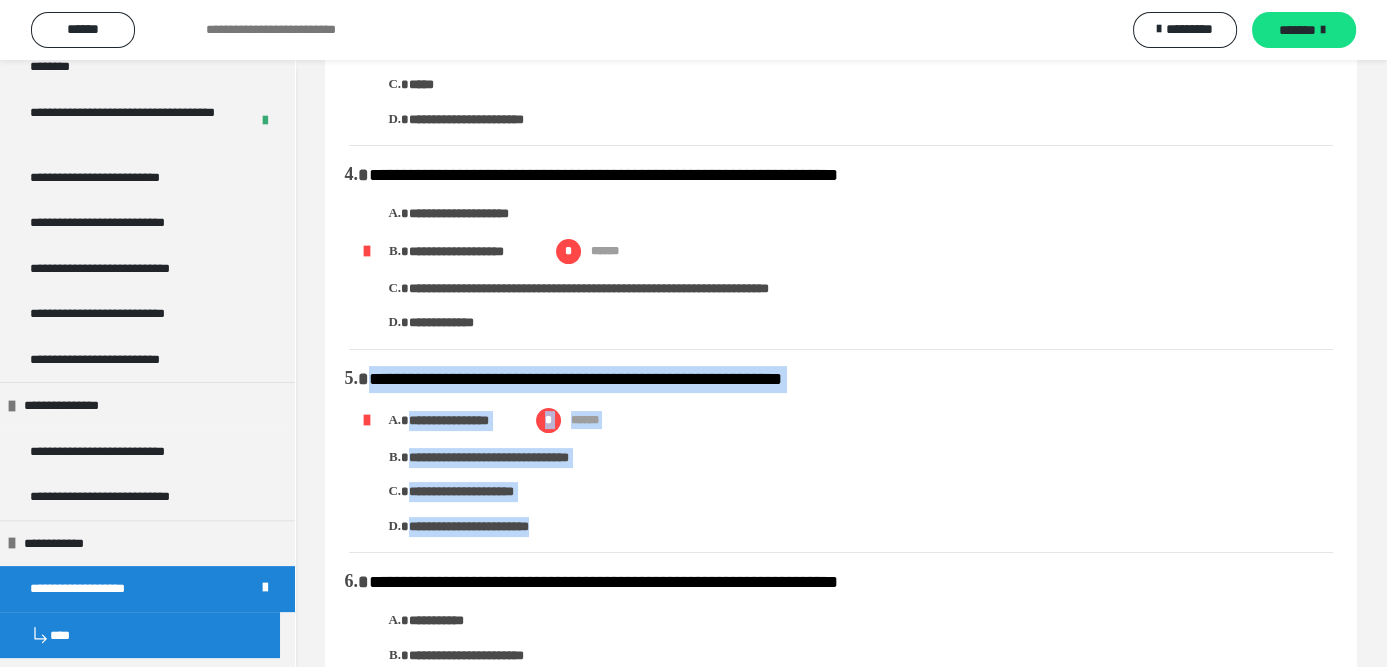 drag, startPoint x: 615, startPoint y: 526, endPoint x: 360, endPoint y: 360, distance: 304.27127 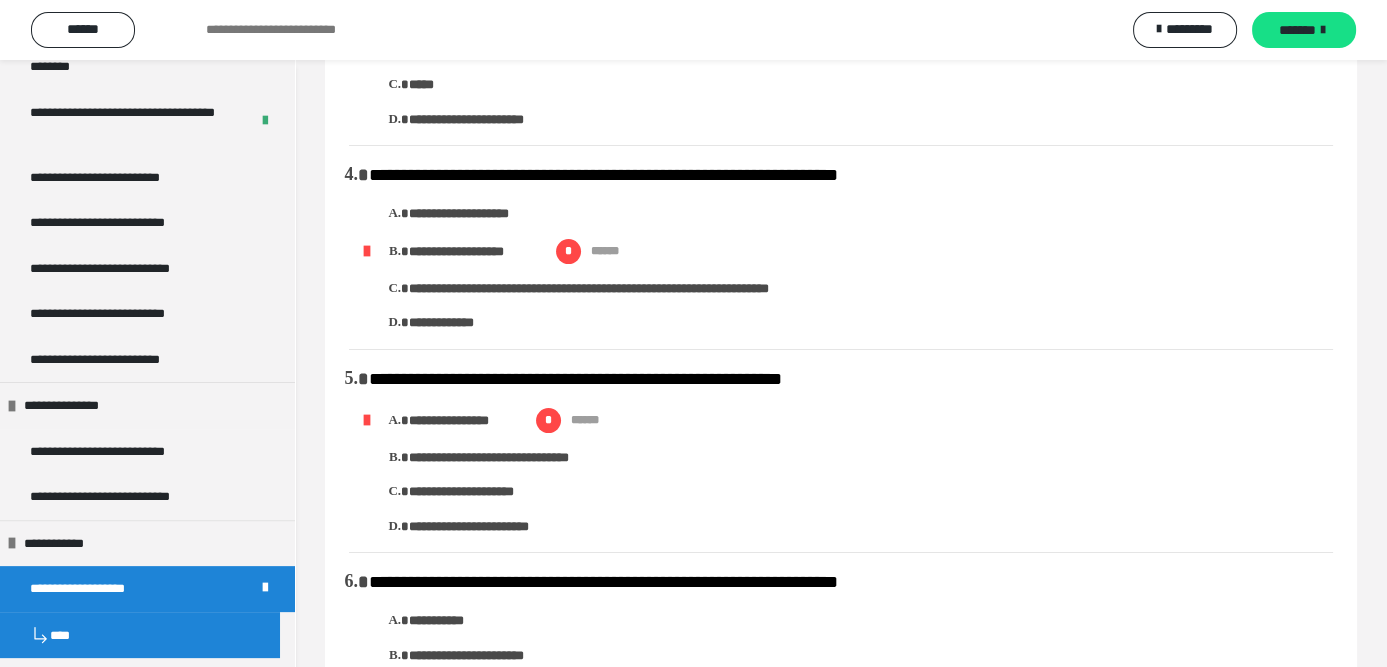 click on "**********" at bounding box center (575, 379) 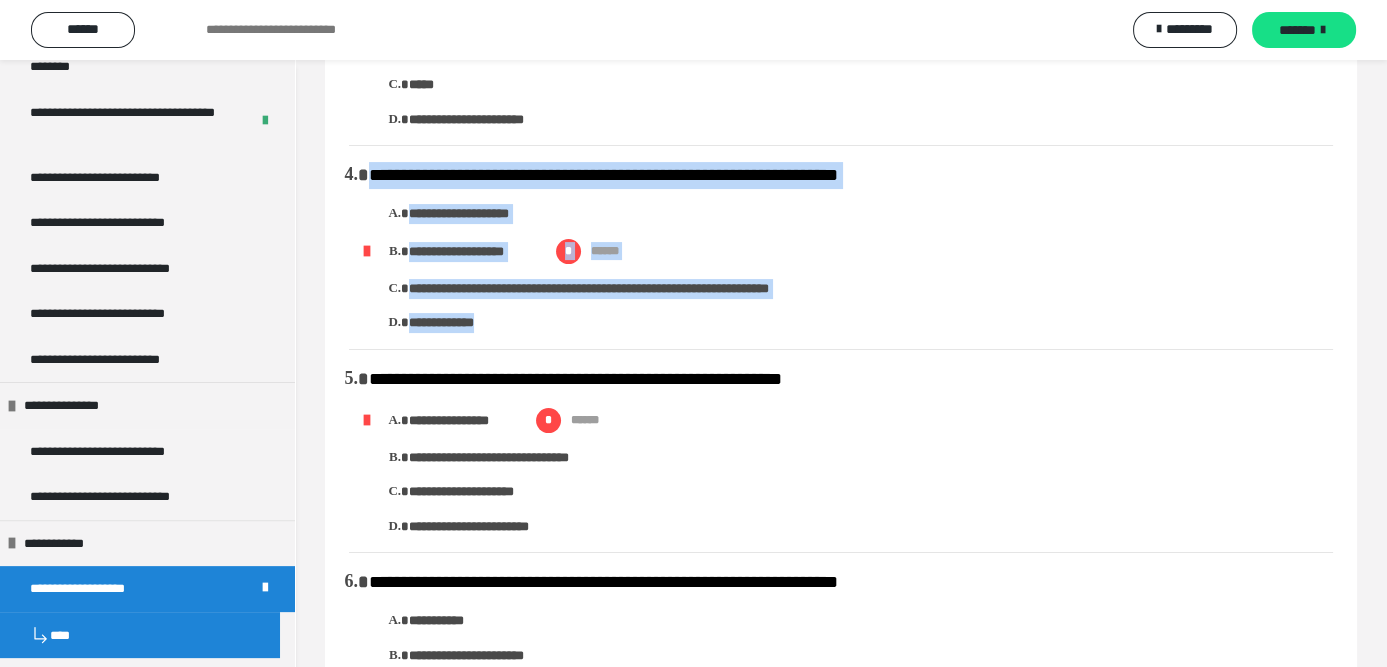 drag, startPoint x: 530, startPoint y: 326, endPoint x: 373, endPoint y: 161, distance: 227.75865 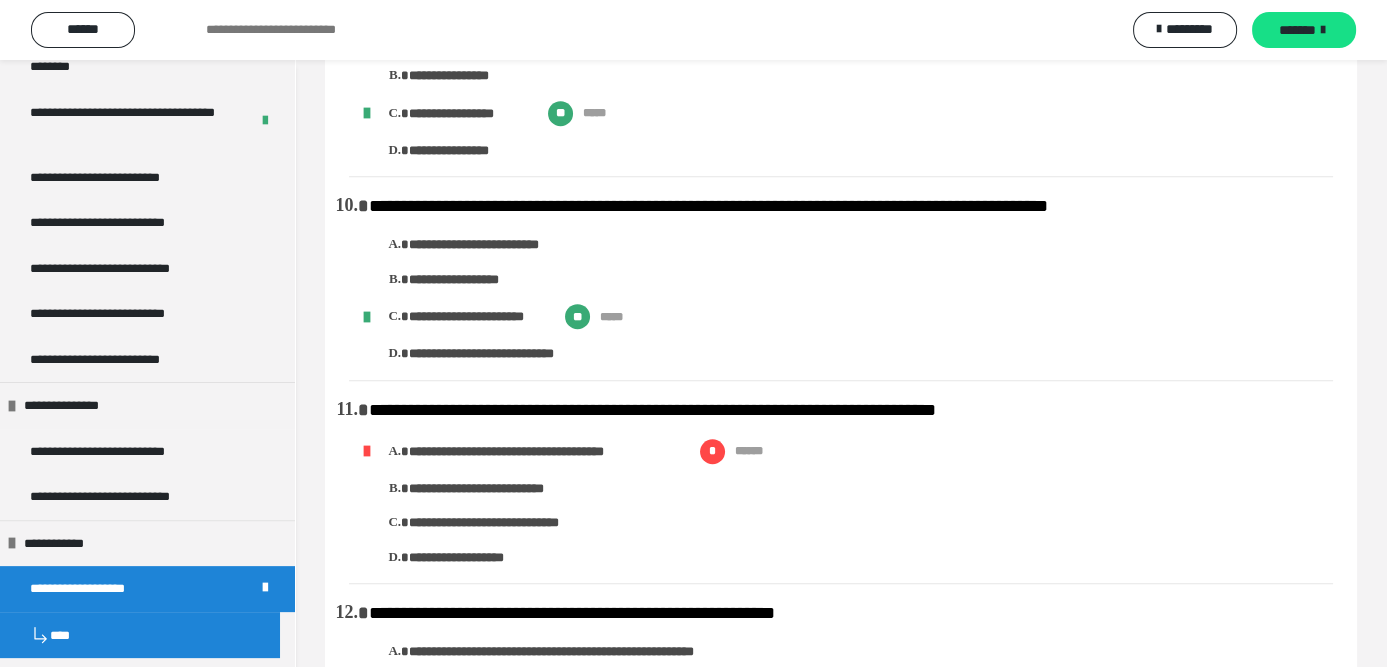 scroll, scrollTop: 1800, scrollLeft: 0, axis: vertical 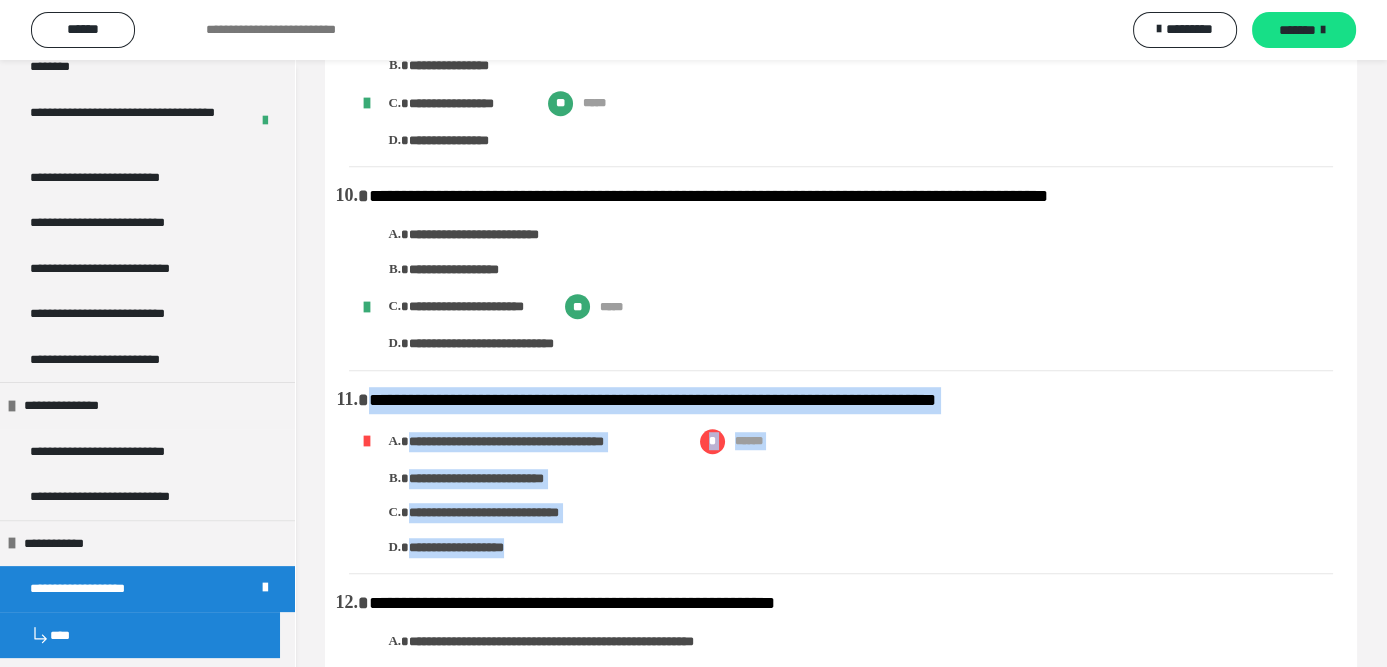 drag, startPoint x: 556, startPoint y: 551, endPoint x: 372, endPoint y: 399, distance: 238.66295 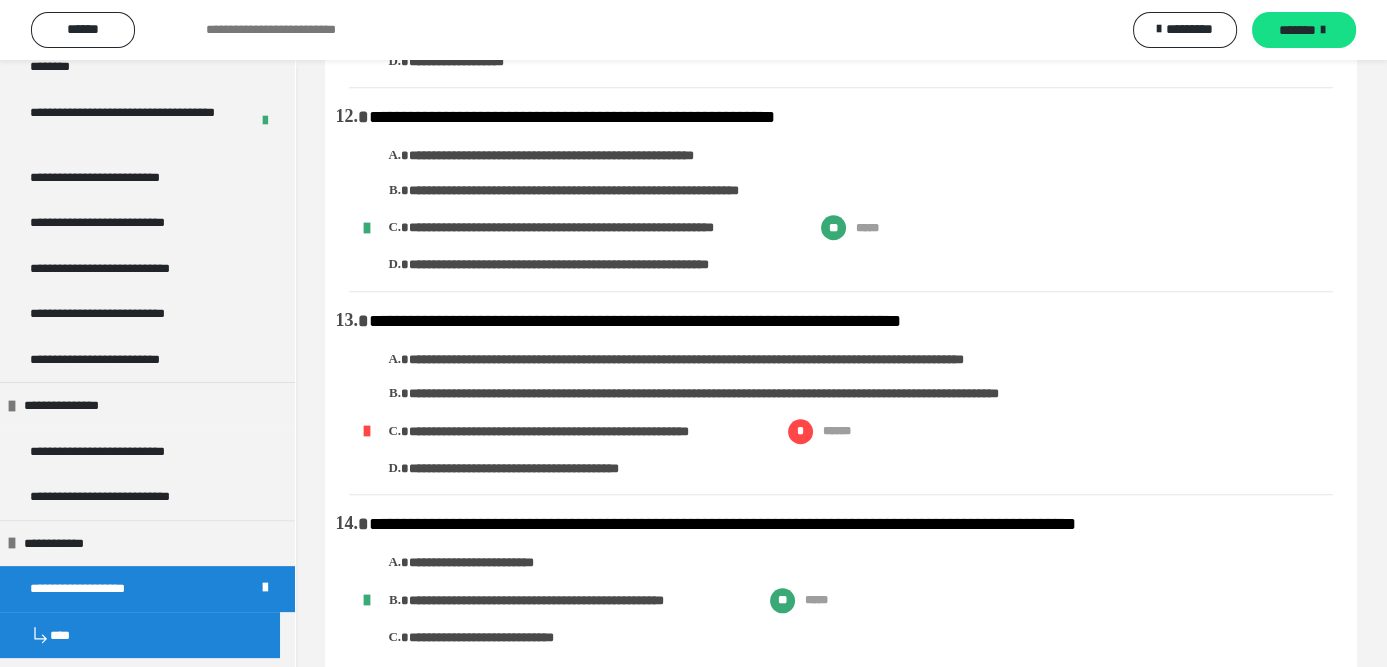 scroll, scrollTop: 2300, scrollLeft: 0, axis: vertical 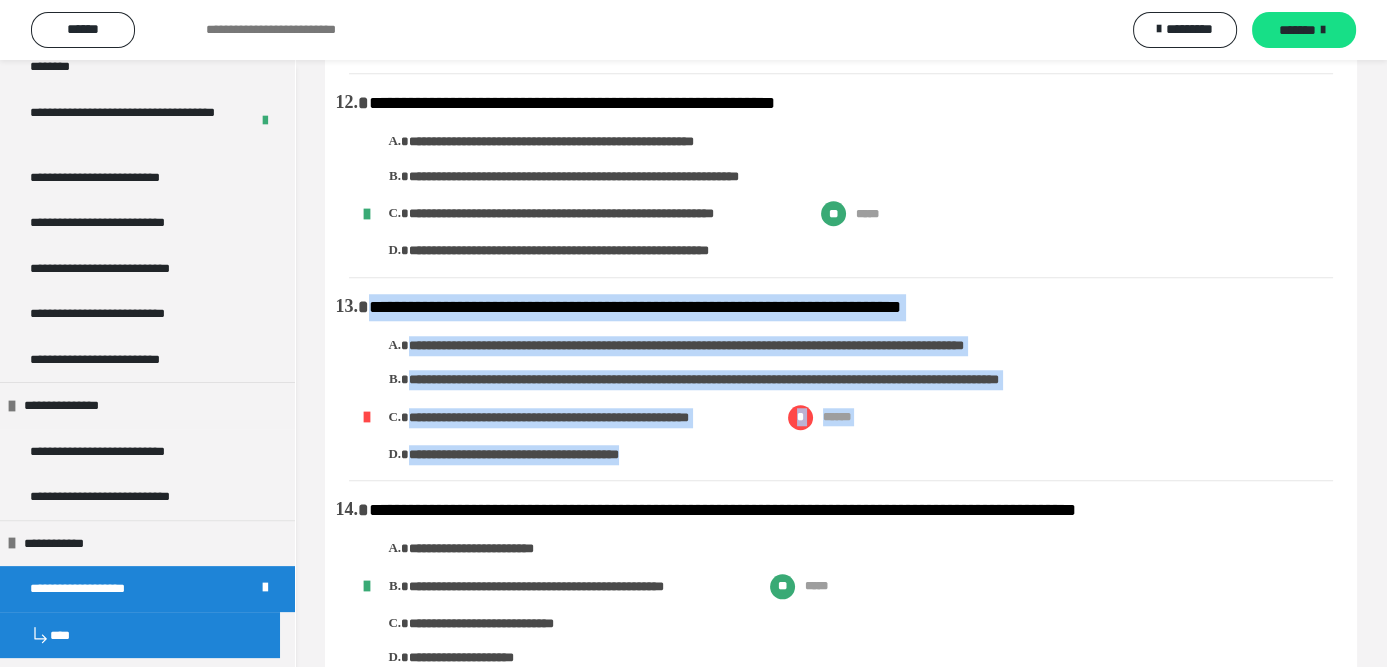 drag, startPoint x: 689, startPoint y: 462, endPoint x: 372, endPoint y: 310, distance: 351.55795 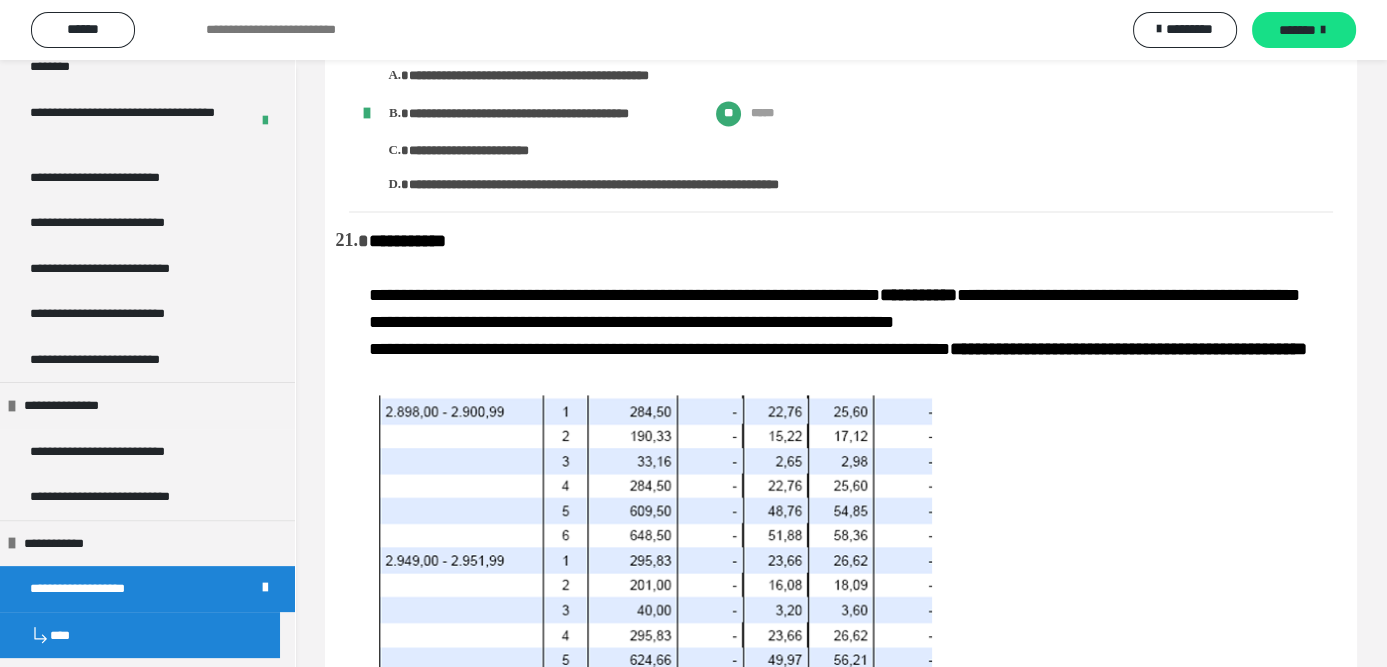 click on "**********" at bounding box center (851, 562) 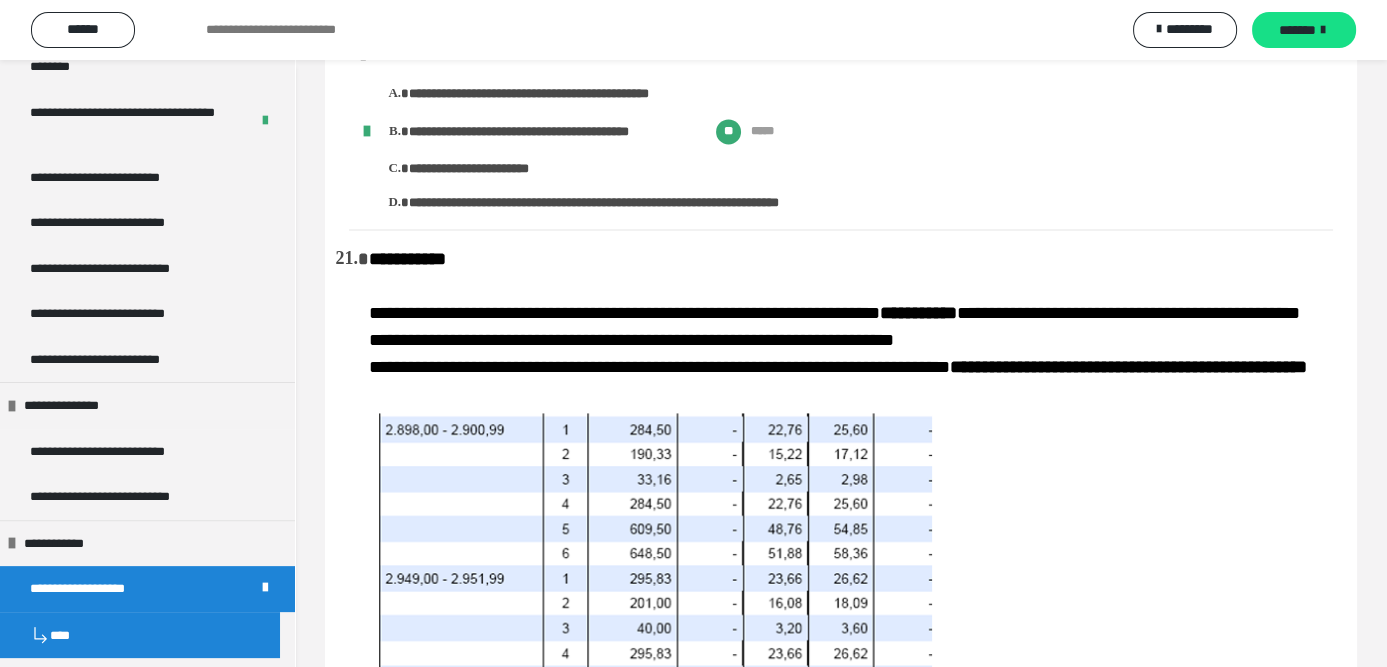 scroll, scrollTop: 3900, scrollLeft: 0, axis: vertical 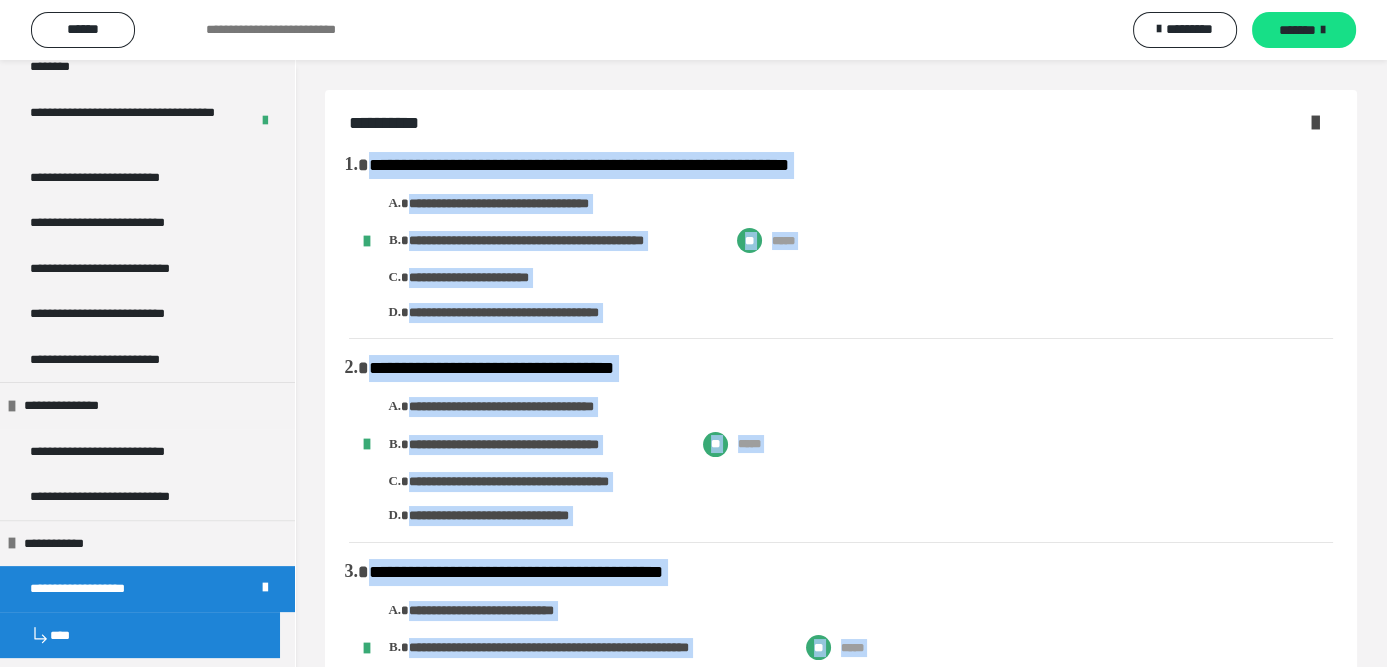 drag, startPoint x: 837, startPoint y: 294, endPoint x: 402, endPoint y: 147, distance: 459.16663 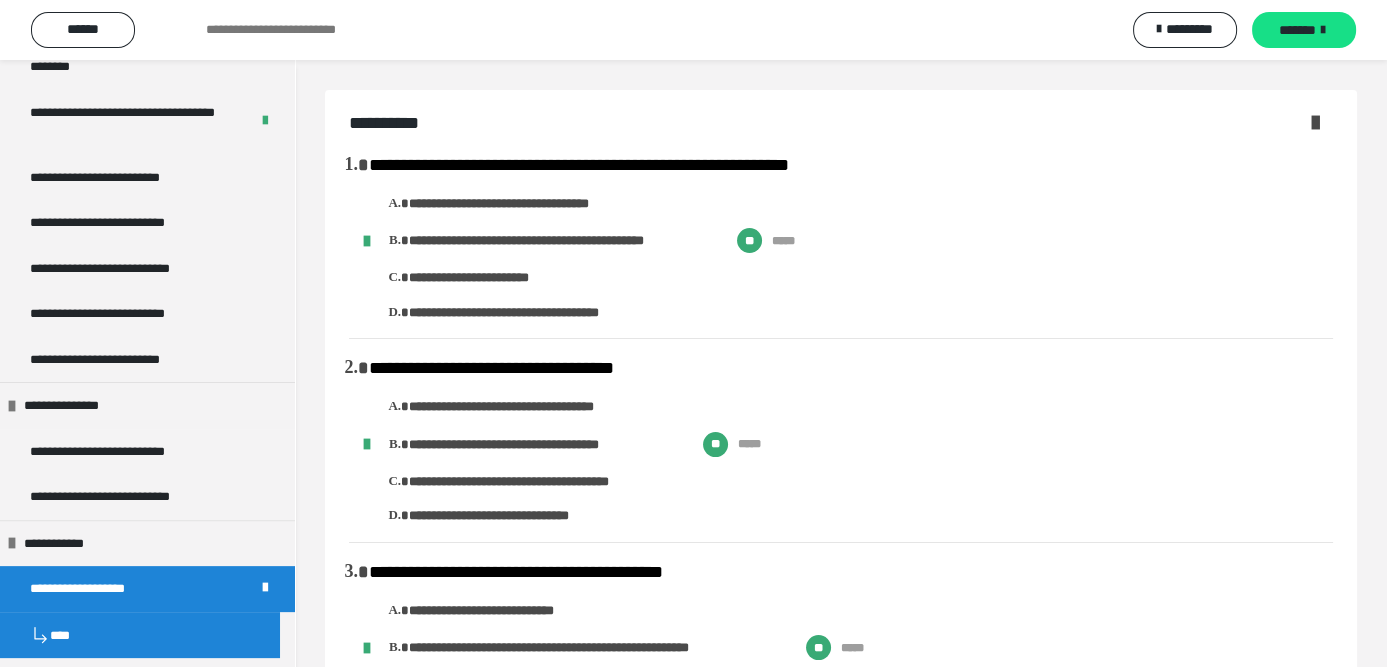 click on "**********" at bounding box center [841, 2534] 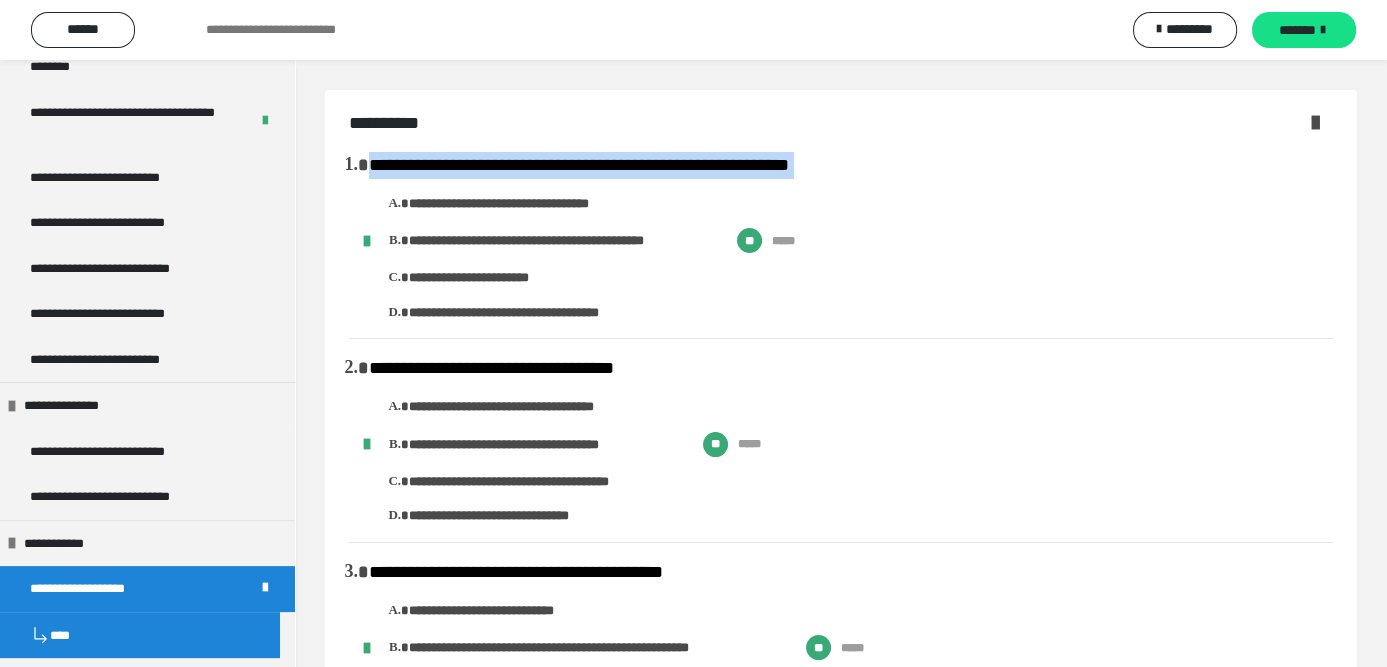 drag, startPoint x: 347, startPoint y: 161, endPoint x: 462, endPoint y: 185, distance: 117.47766 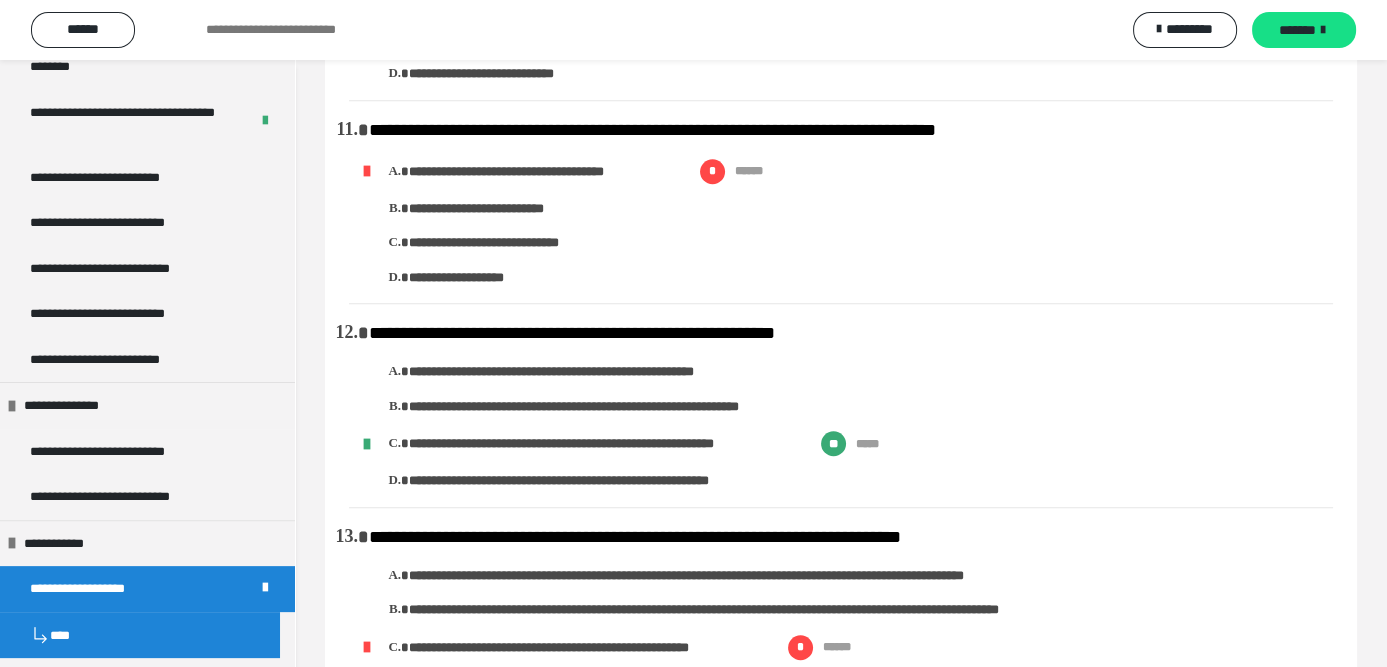 scroll, scrollTop: 1878, scrollLeft: 0, axis: vertical 